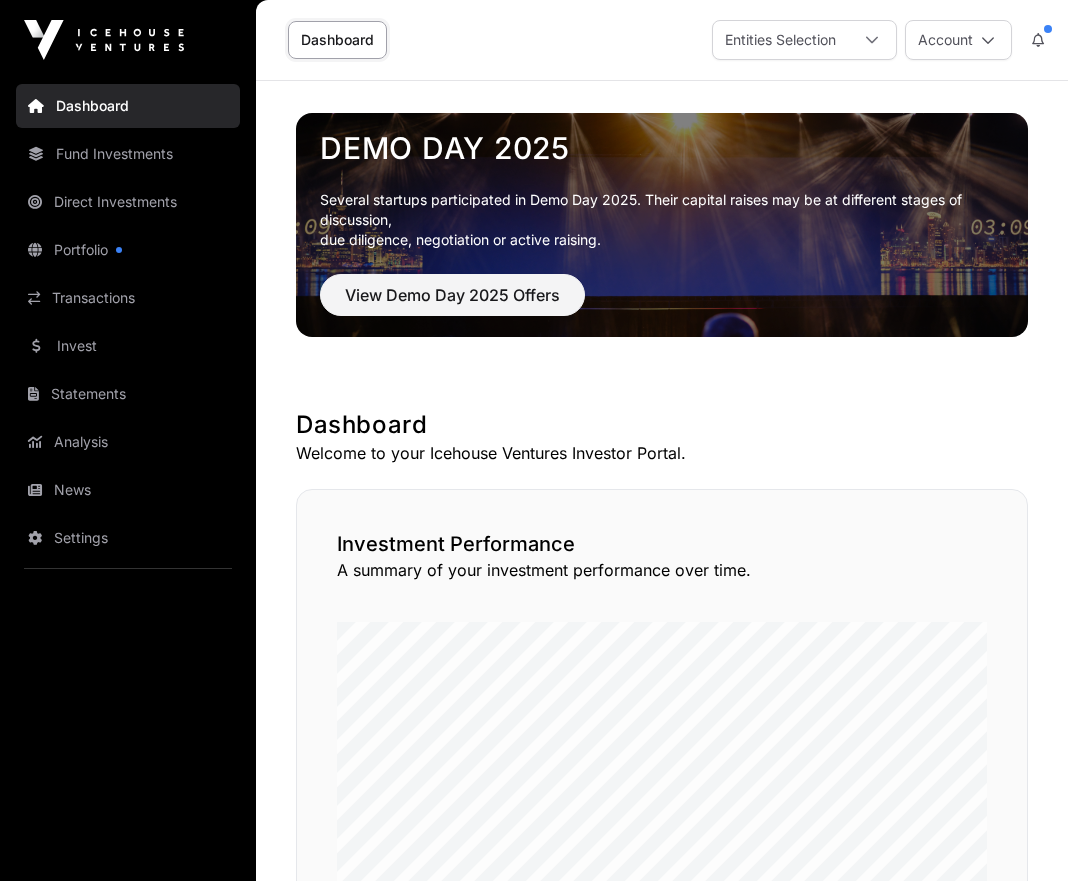 scroll, scrollTop: 0, scrollLeft: 0, axis: both 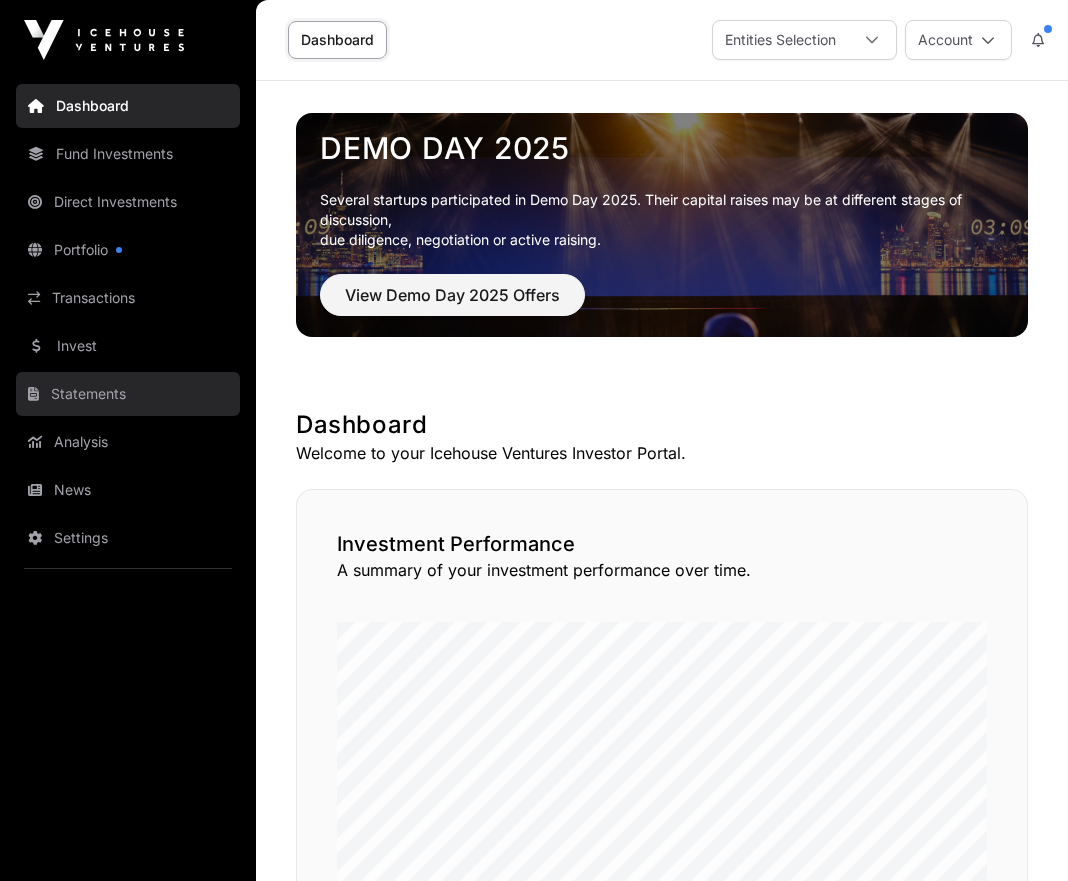 click on "Statements" 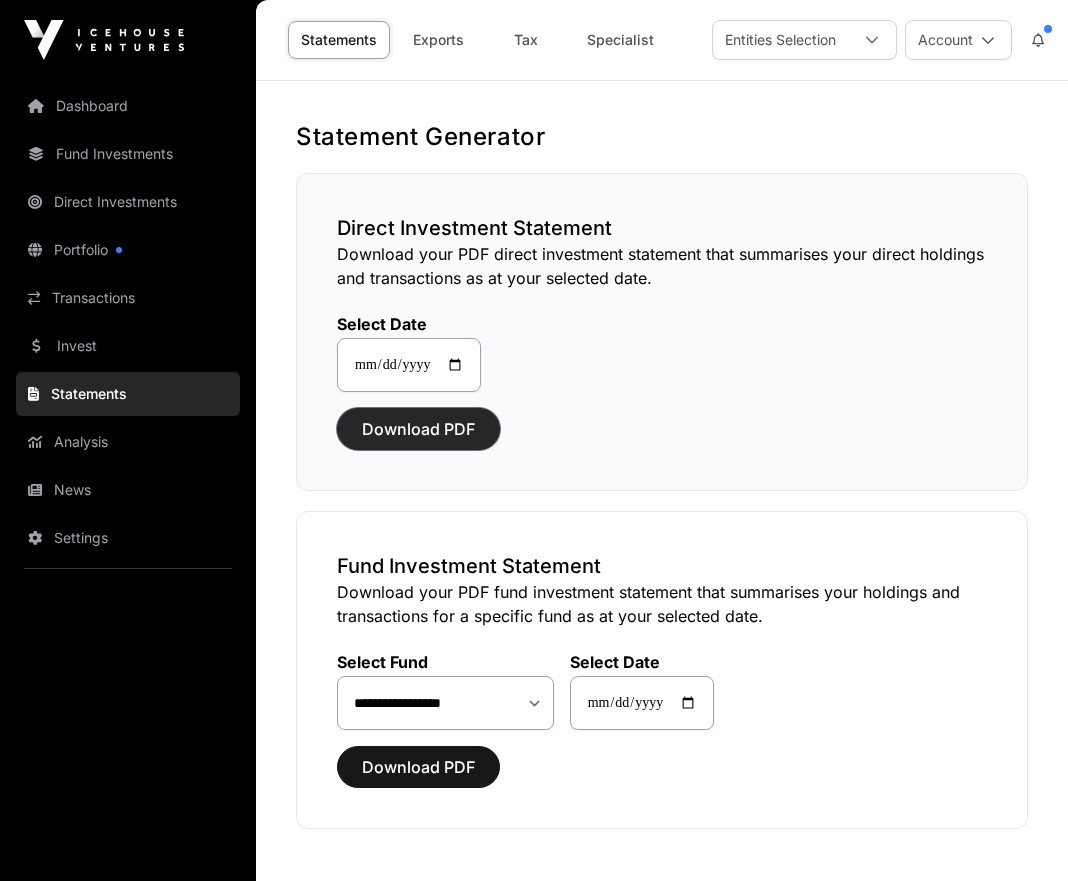 click on "Download PDF" 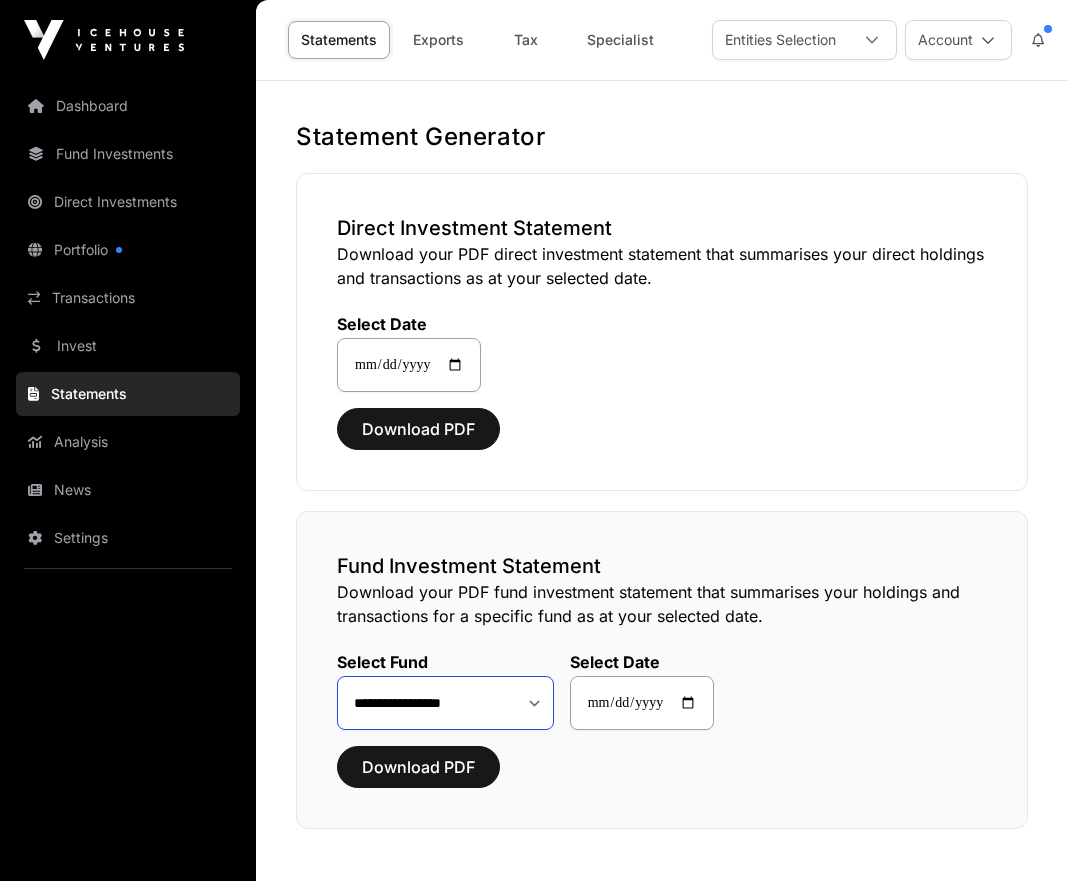 click on "**********" 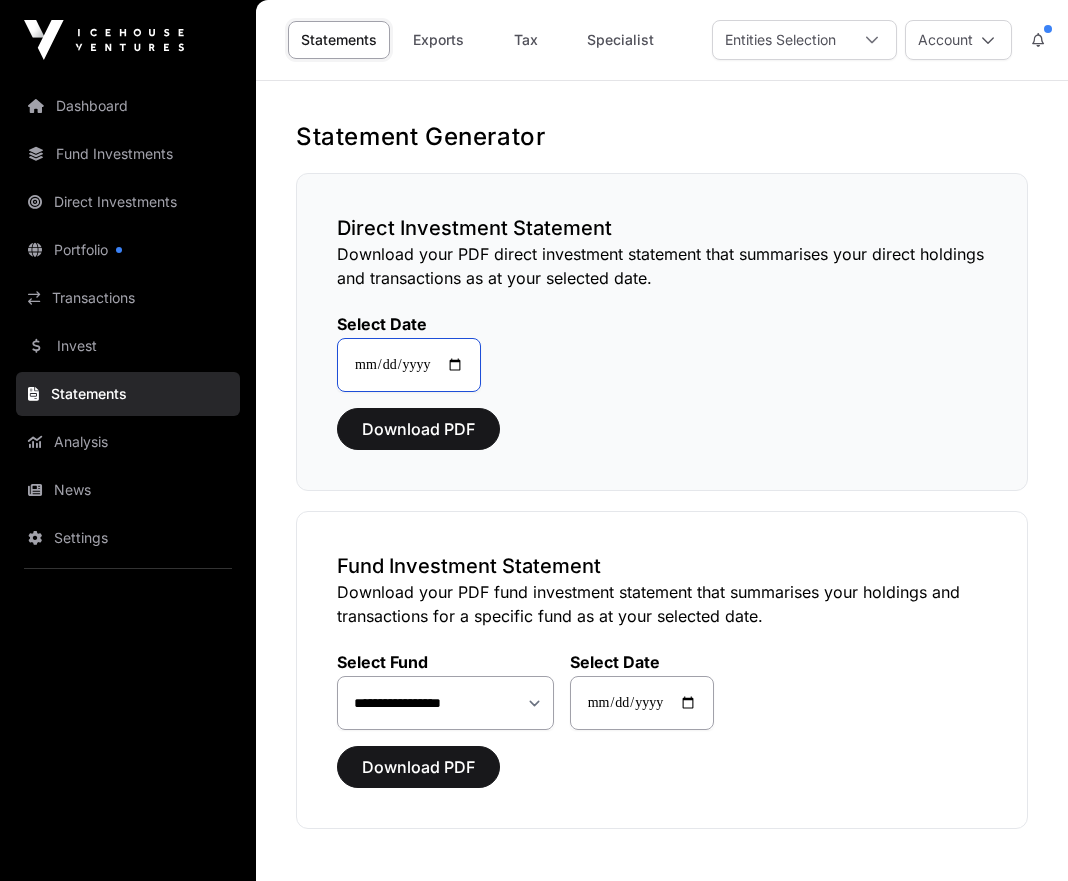 click on "**********" 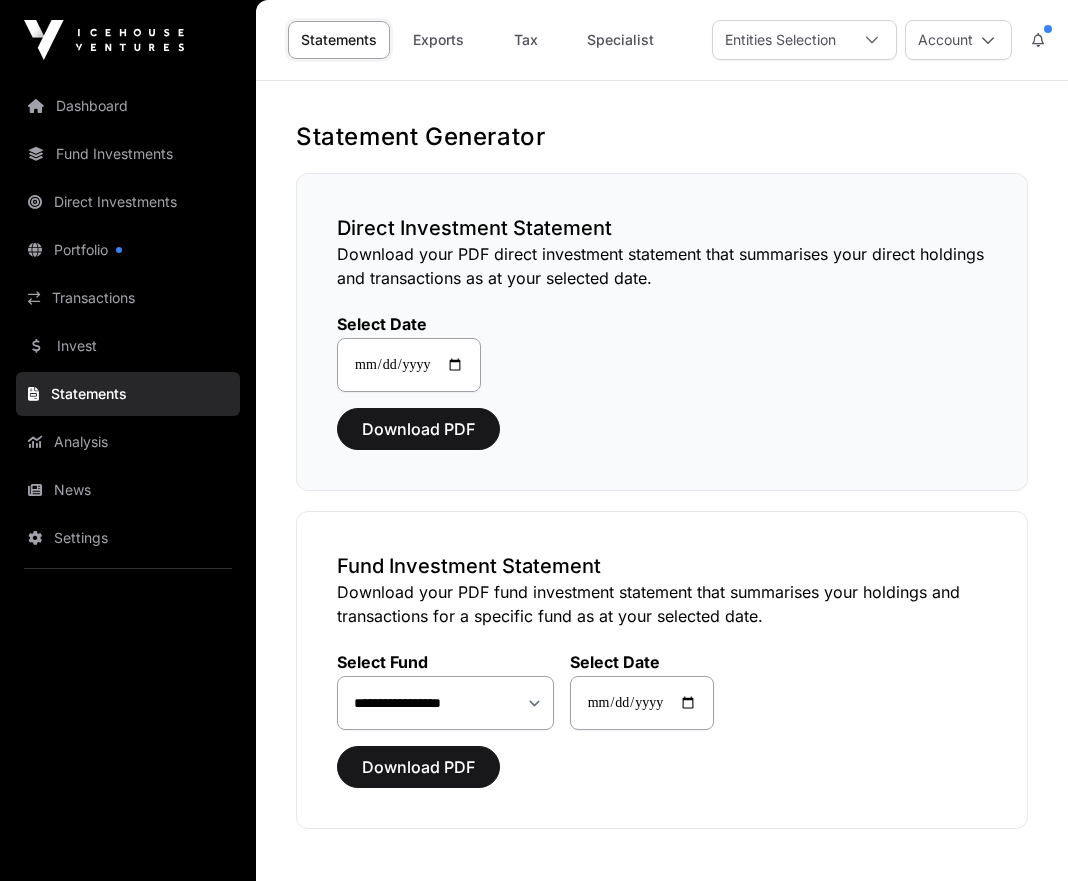 click on "**********" 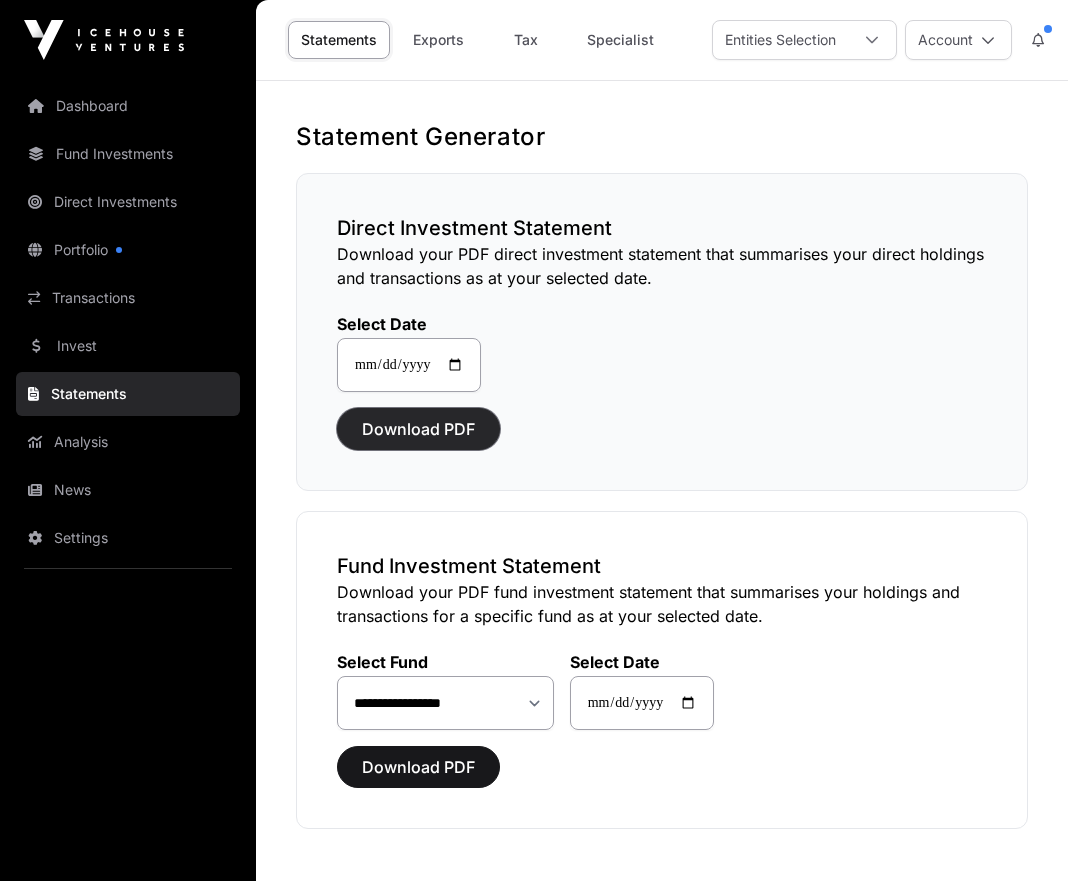 click on "Download PDF" 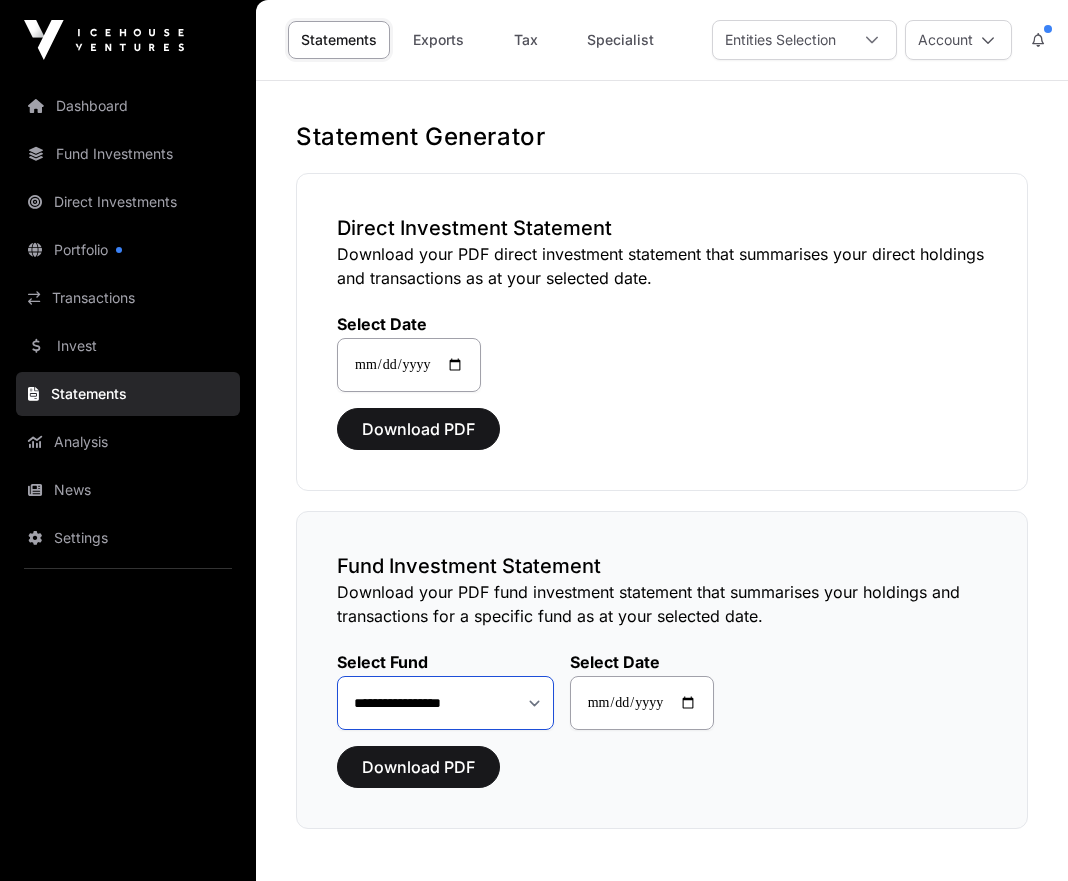 drag, startPoint x: 550, startPoint y: 698, endPoint x: 540, endPoint y: 705, distance: 12.206555 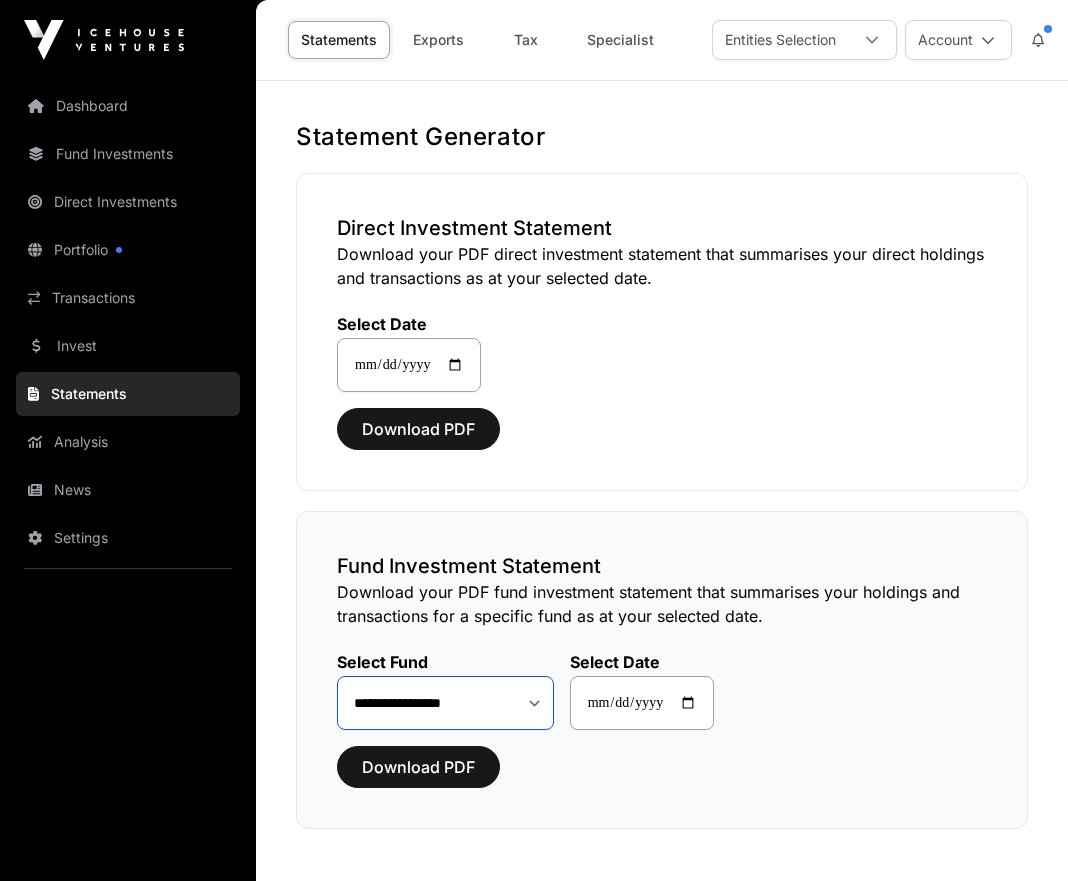 click on "**********" 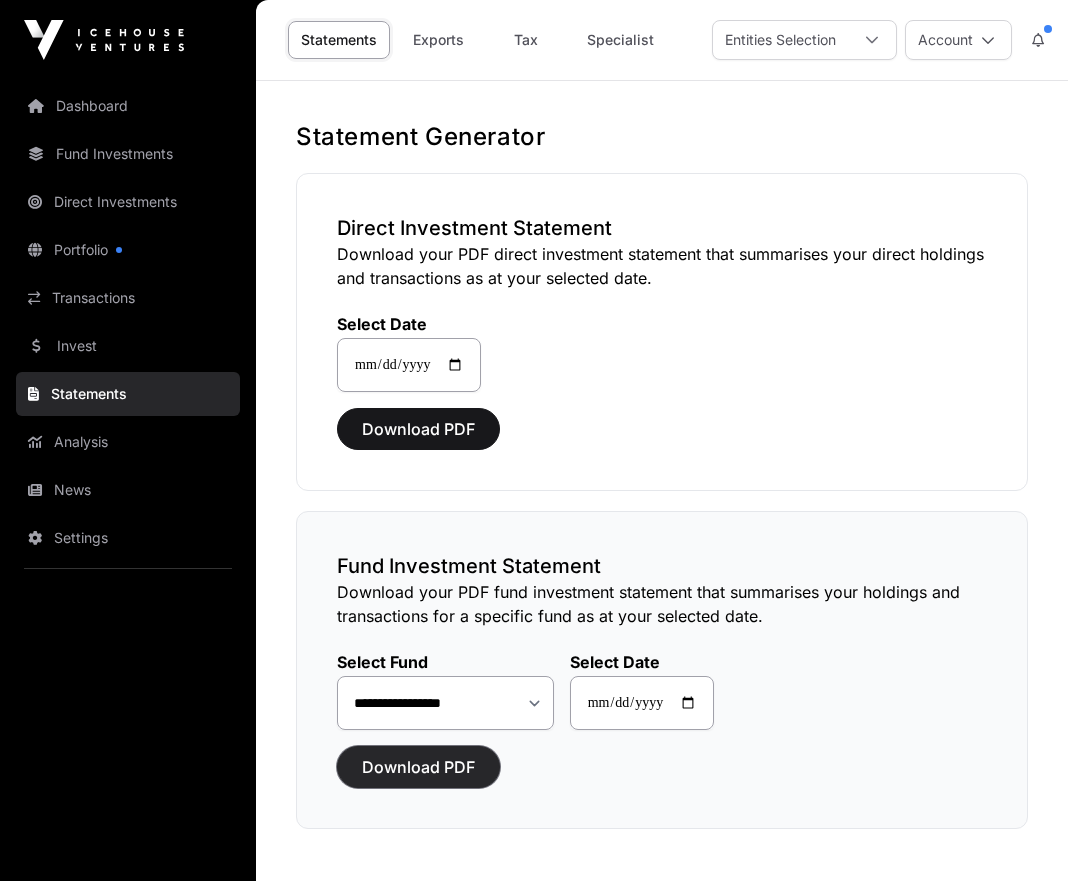click on "Download PDF" 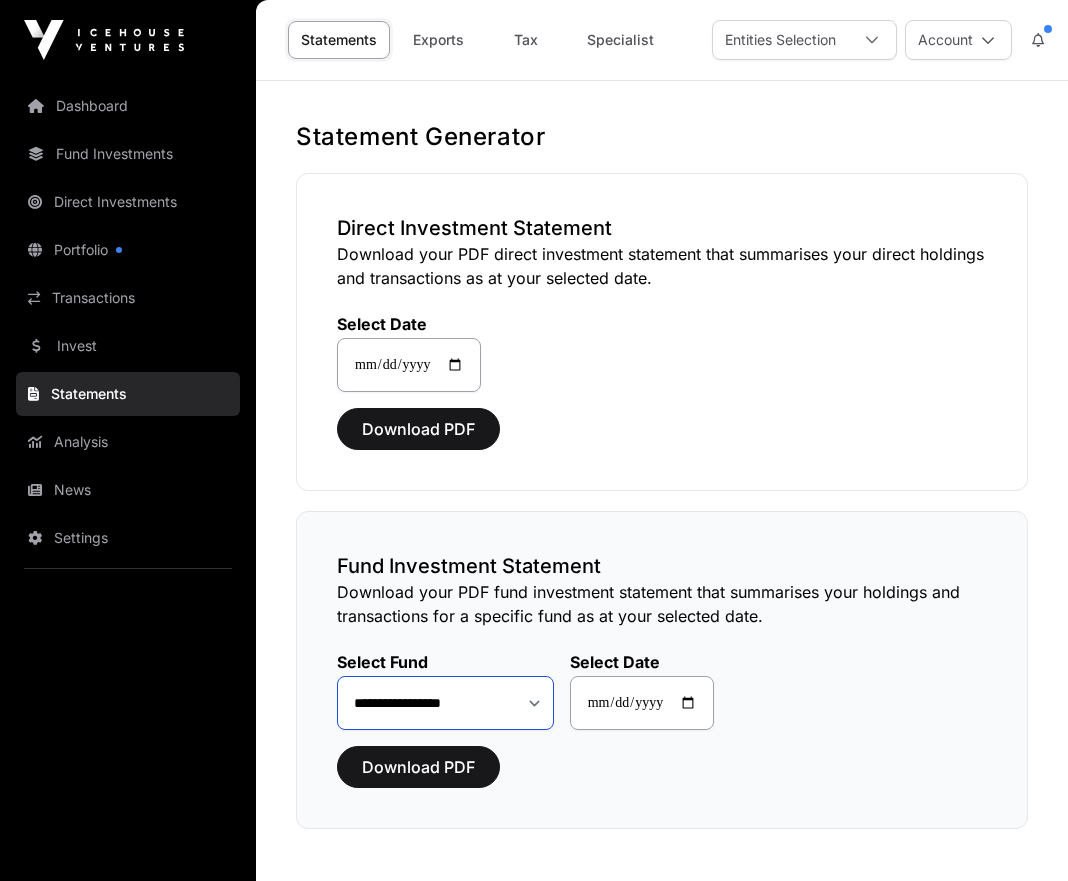 click on "**********" 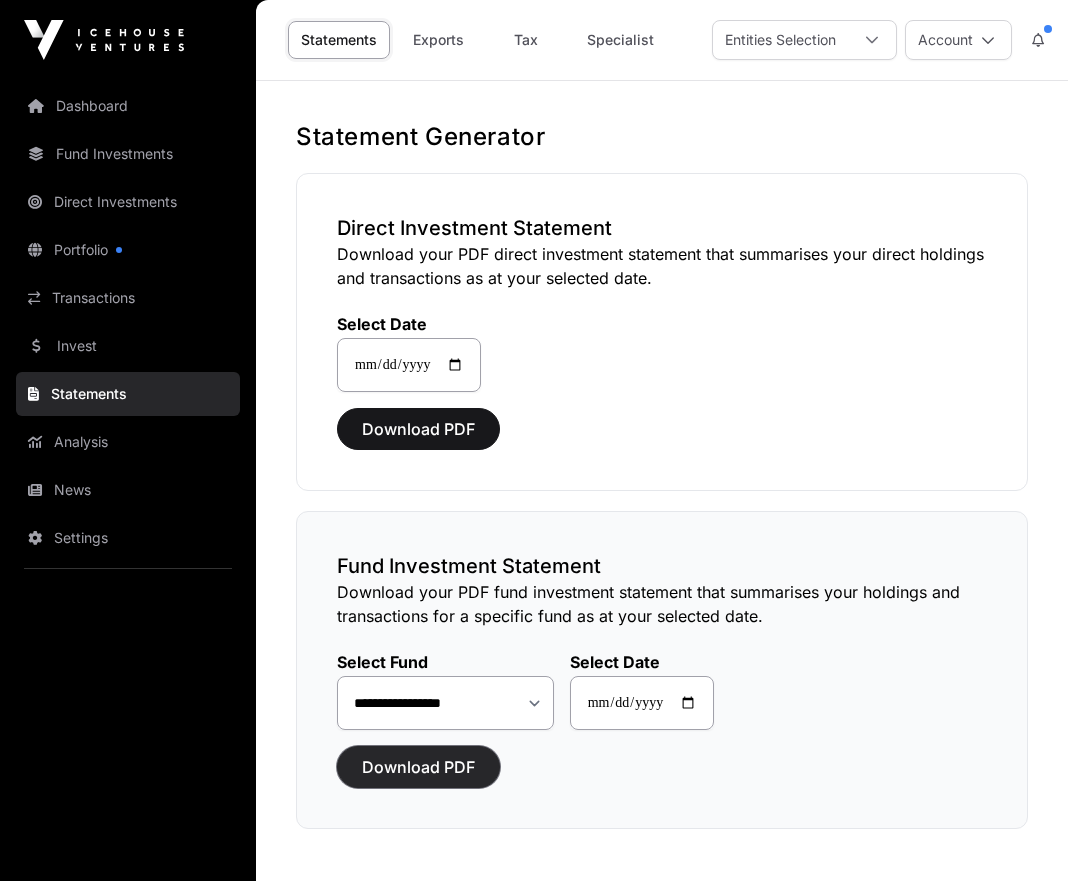 click on "Download PDF" 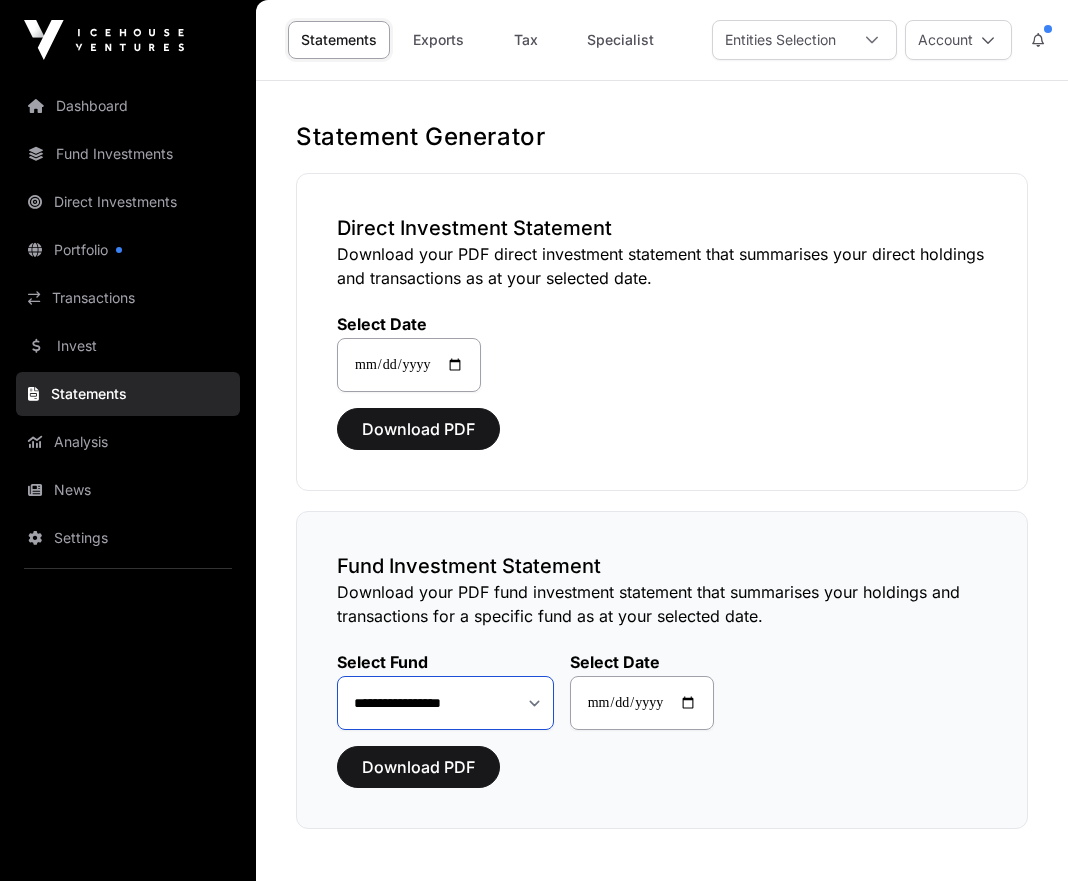 click on "**********" 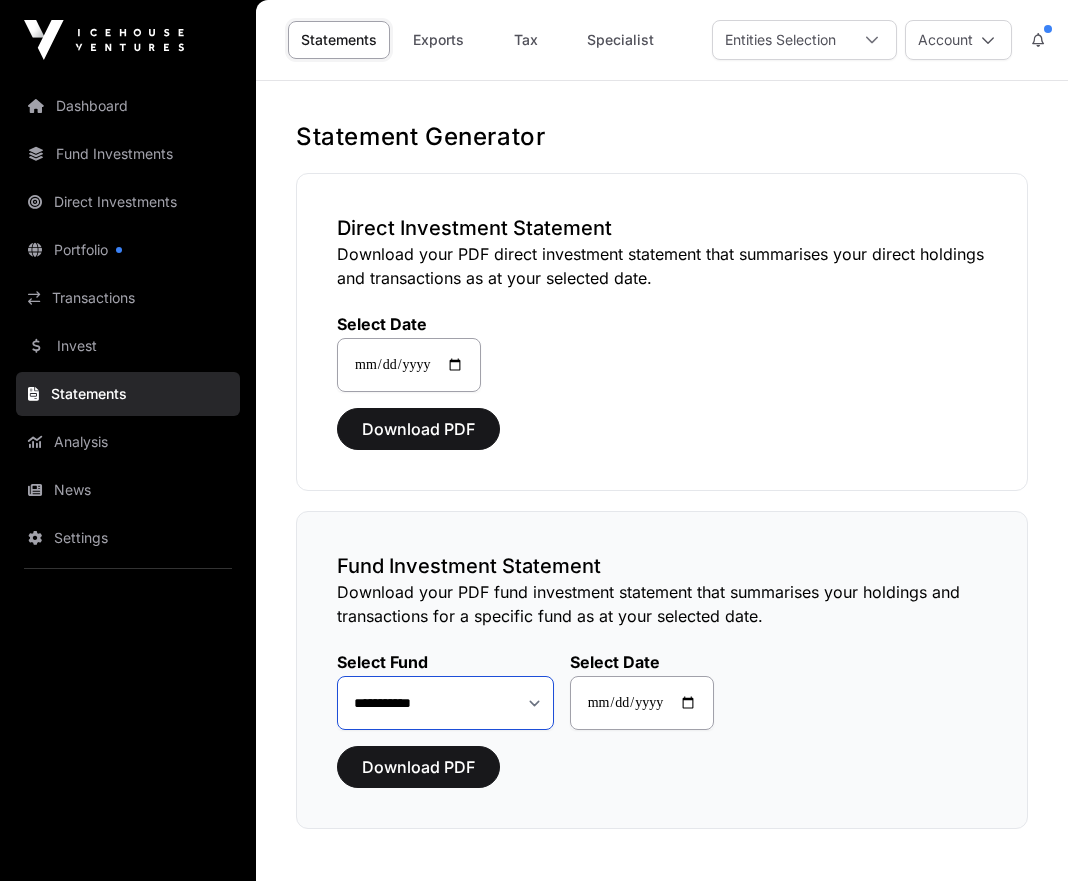 click on "**********" 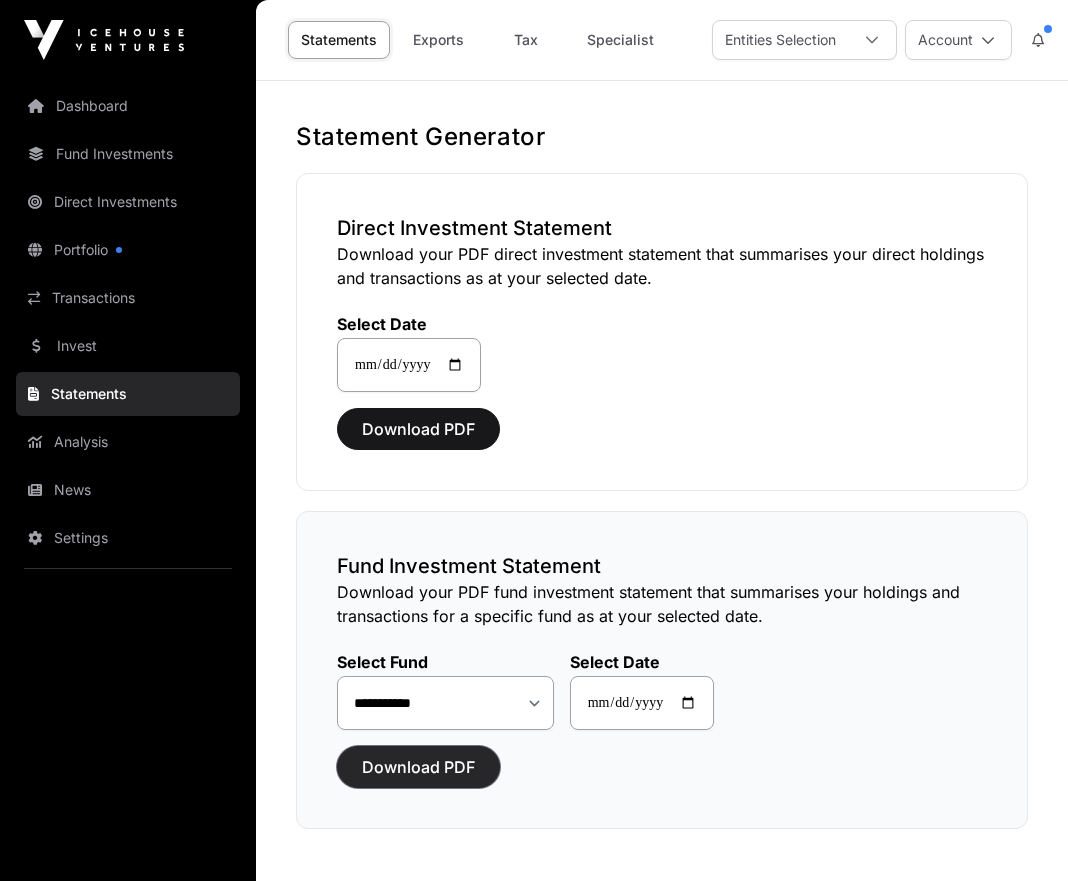click on "Download PDF" 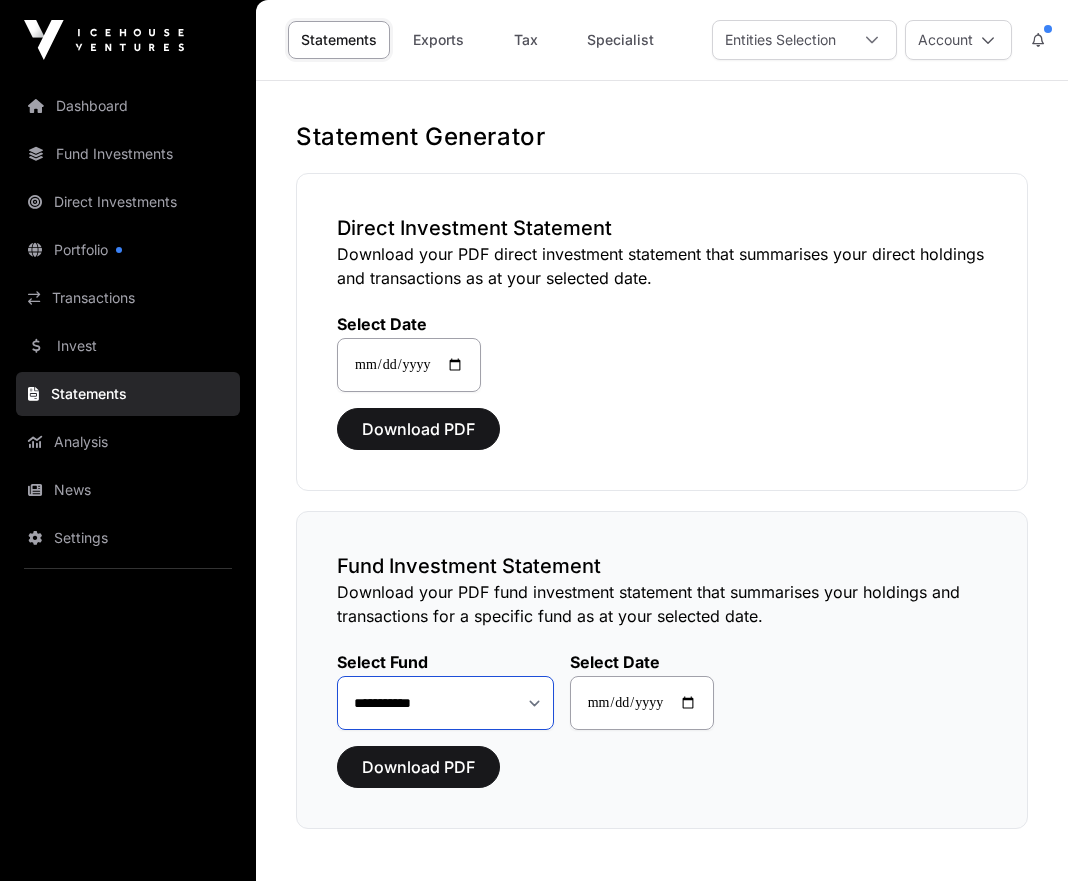 click on "**********" 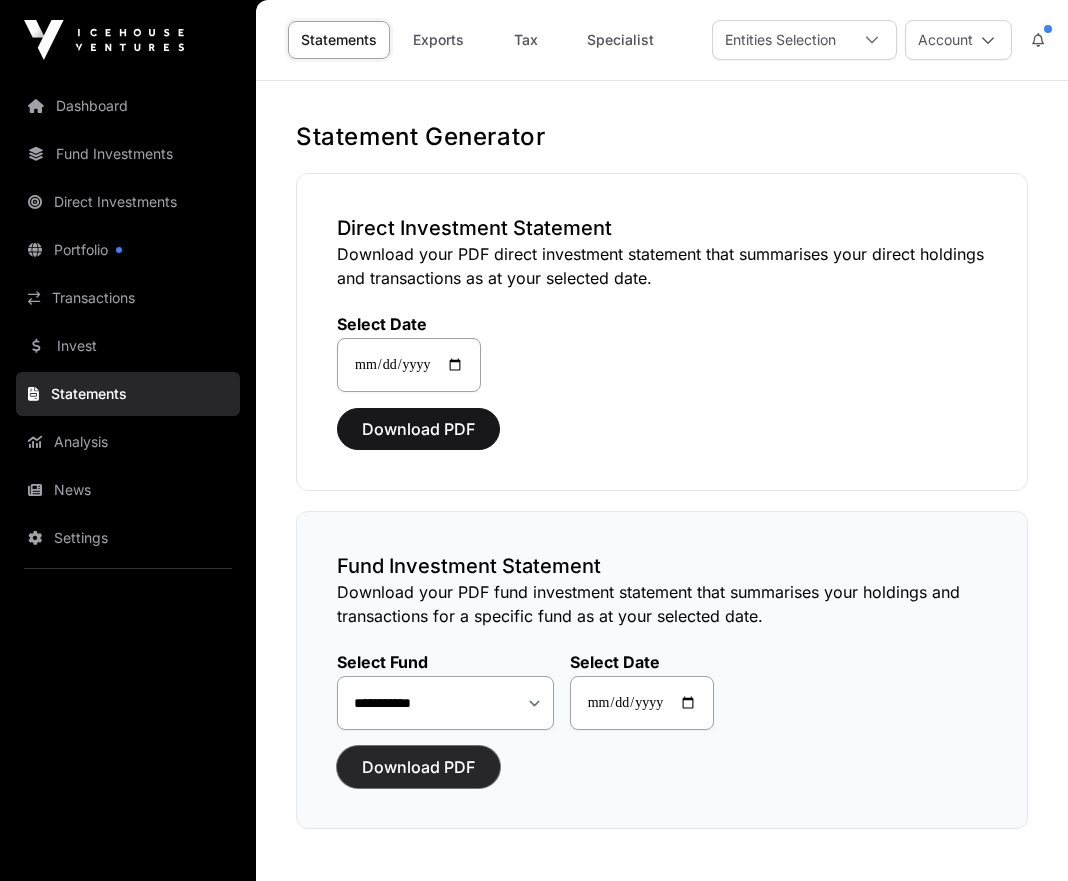 click on "Download PDF" 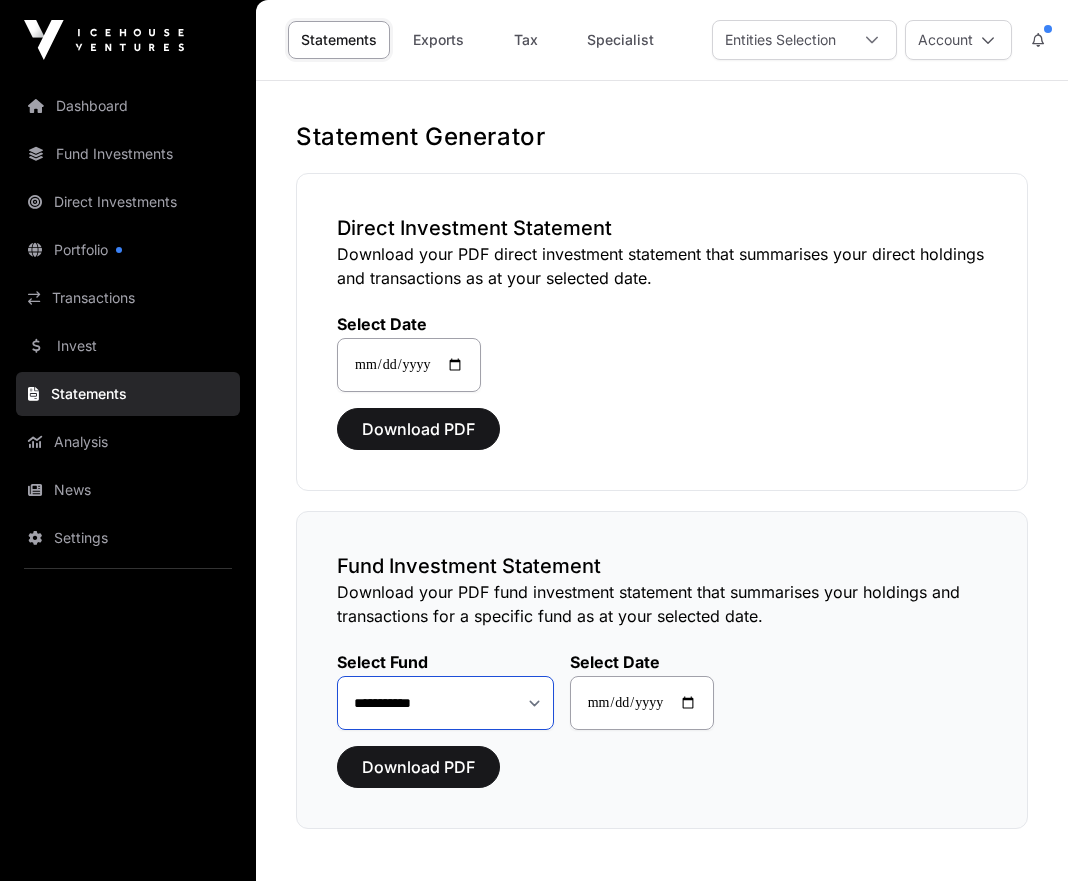 click on "**********" 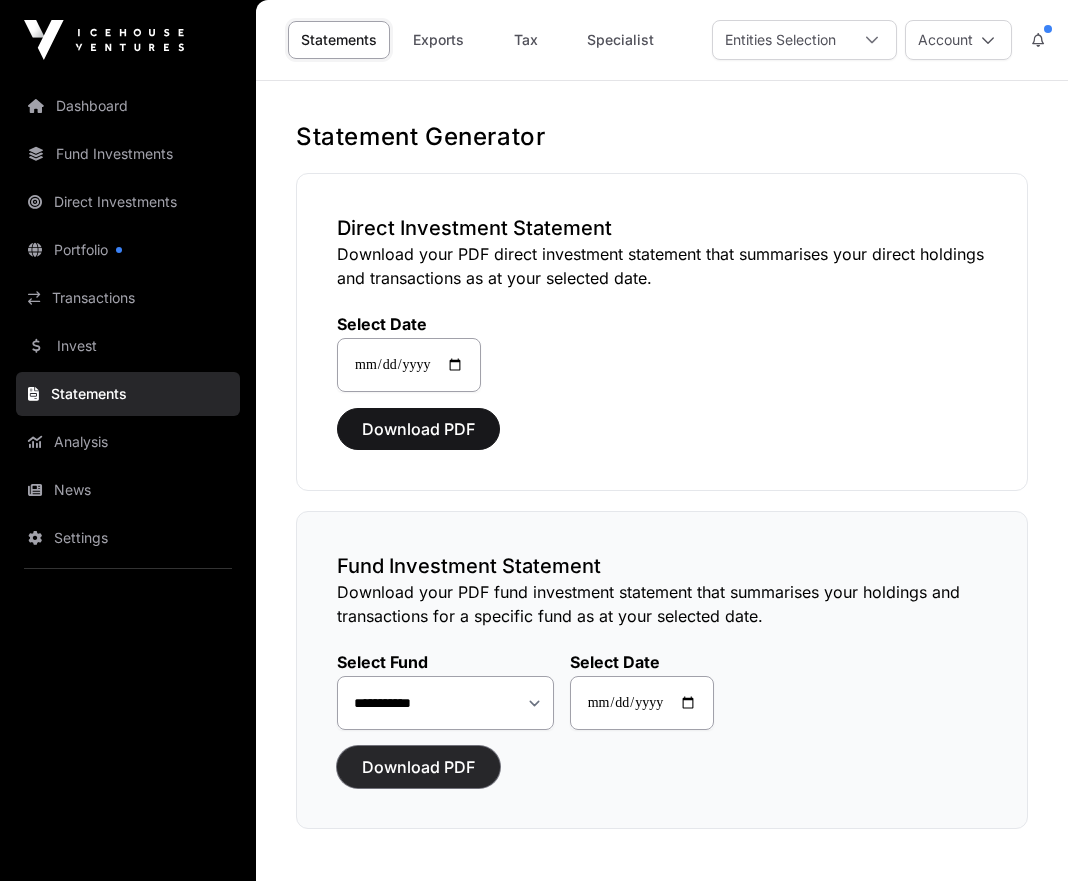 click on "Download PDF" 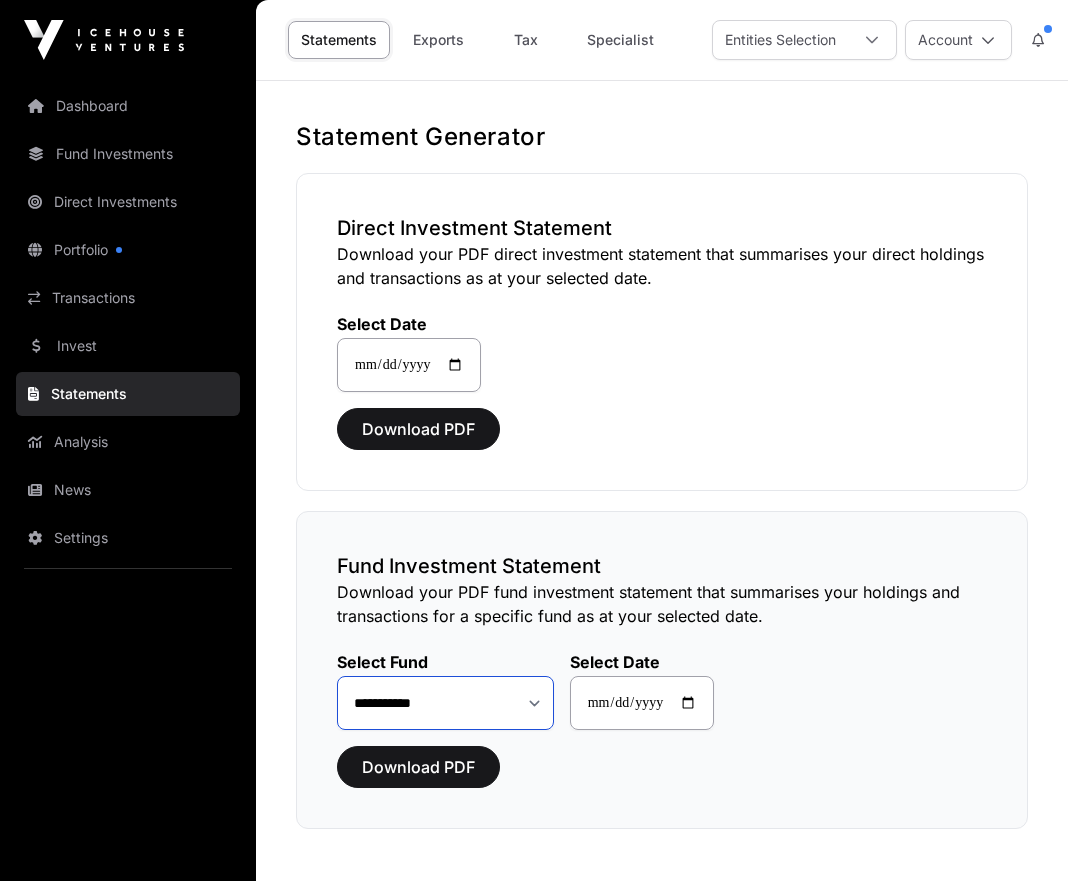 click on "**********" 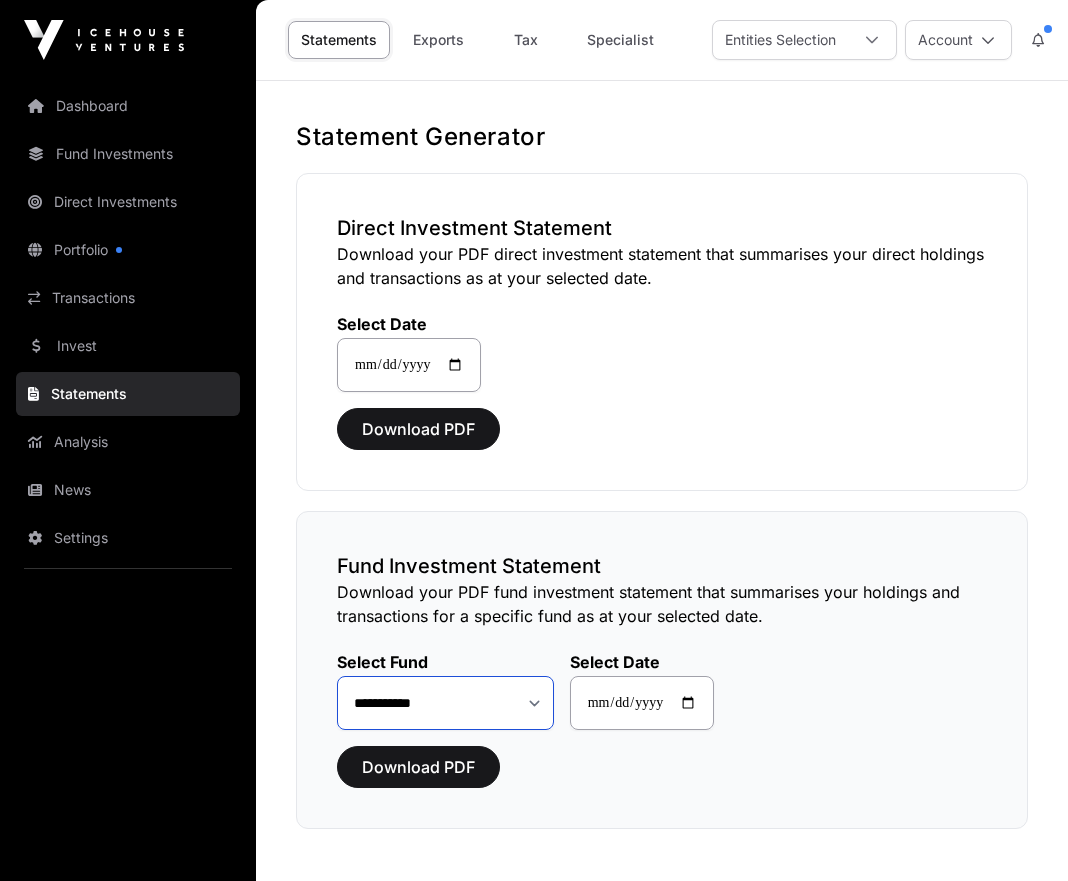 click on "**********" 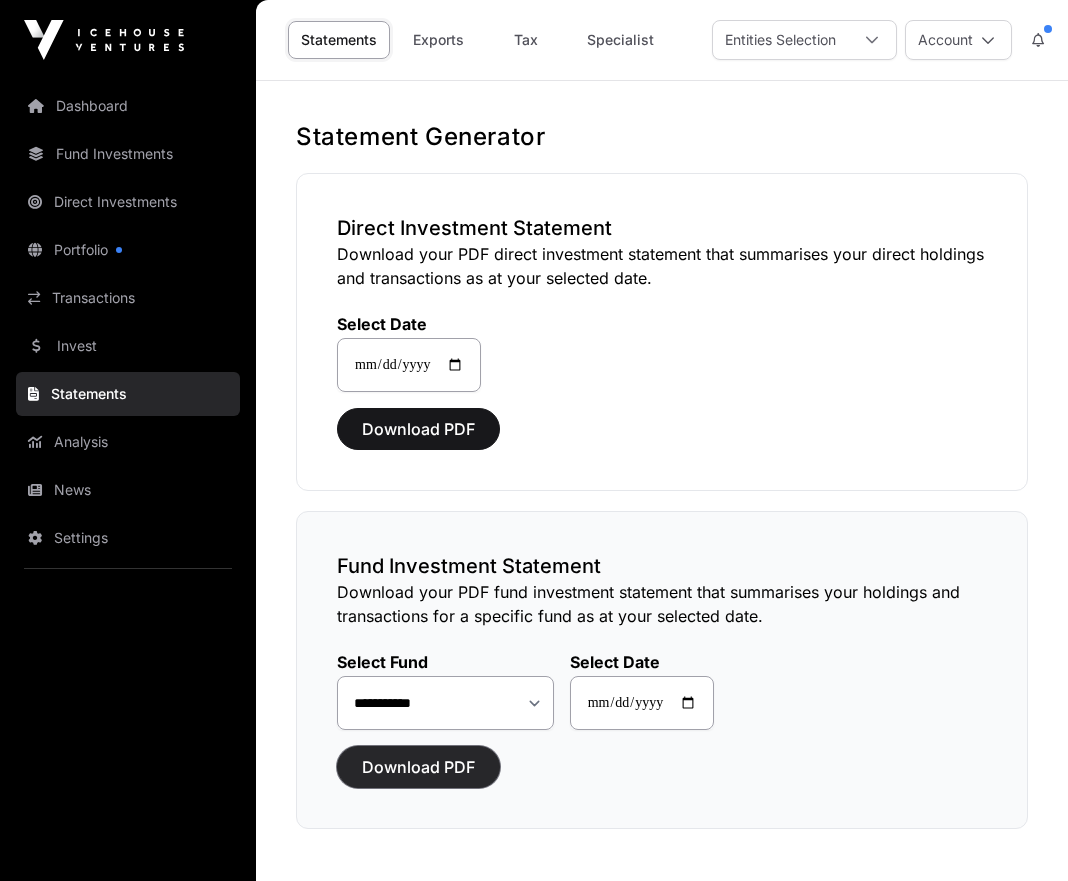 click on "Download PDF" 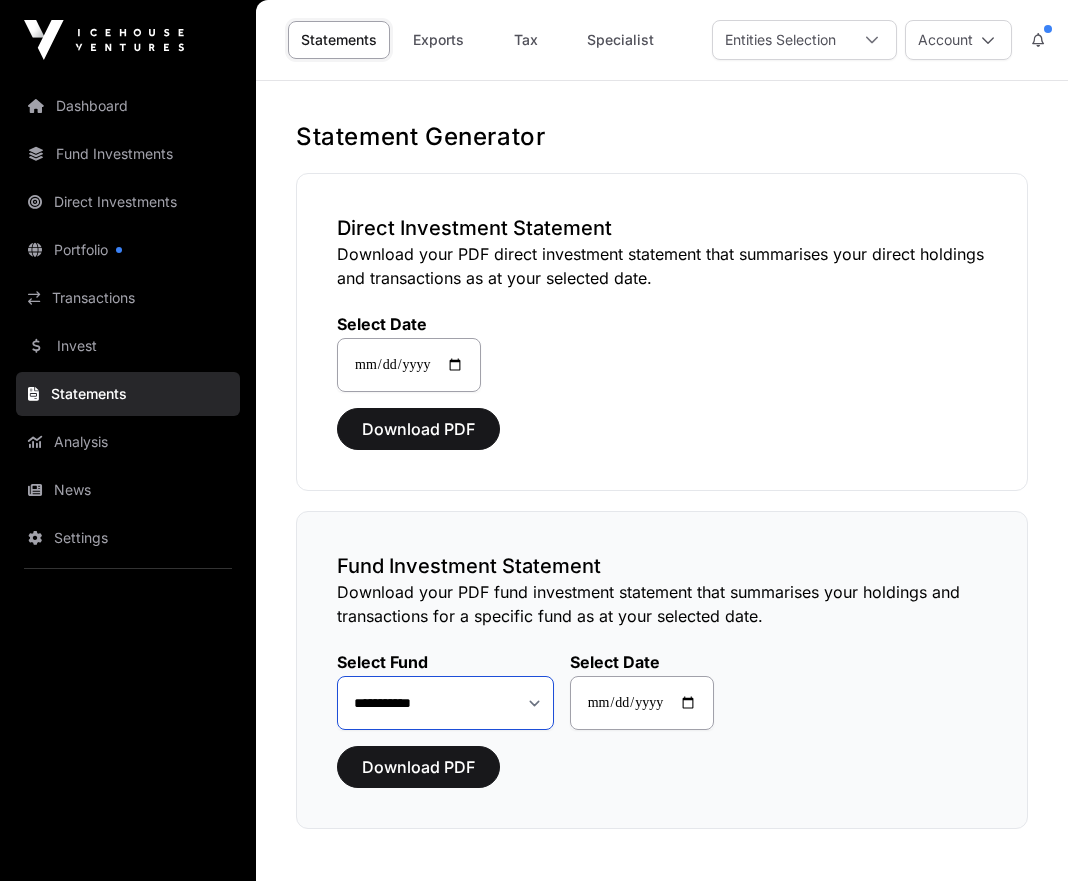 click on "**********" 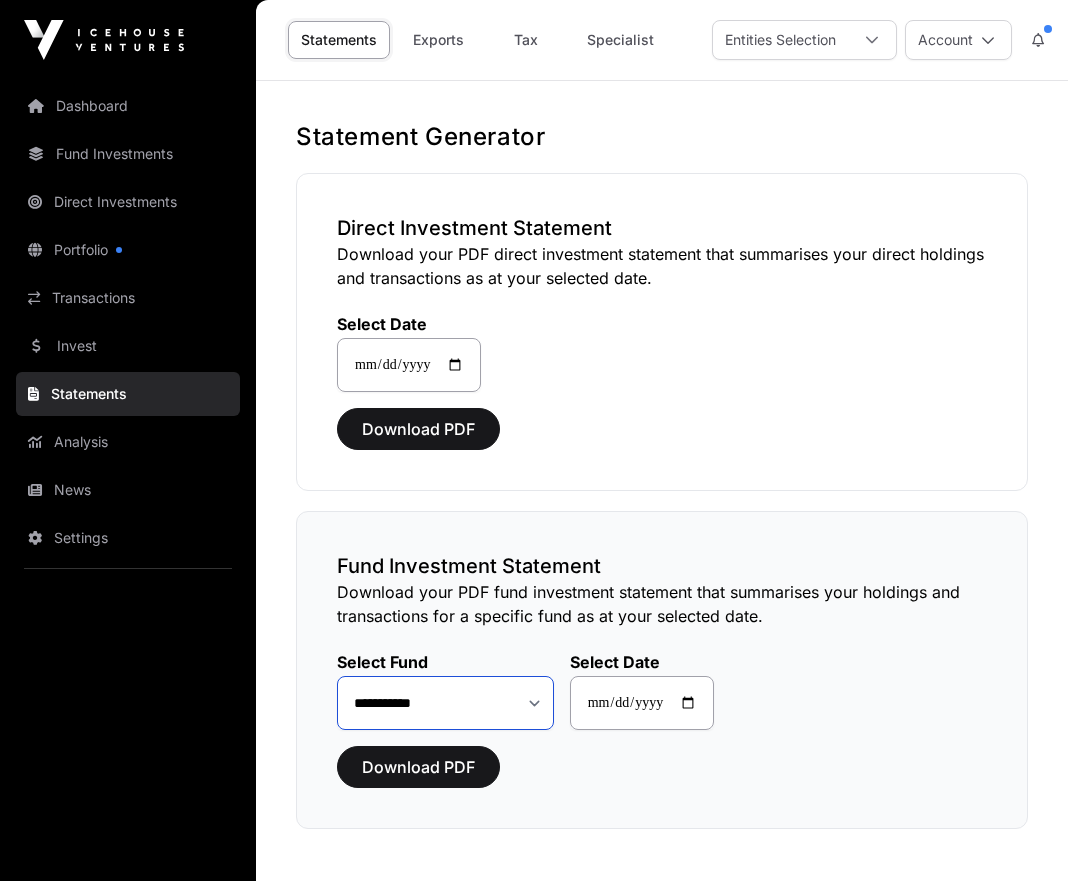 click on "**********" 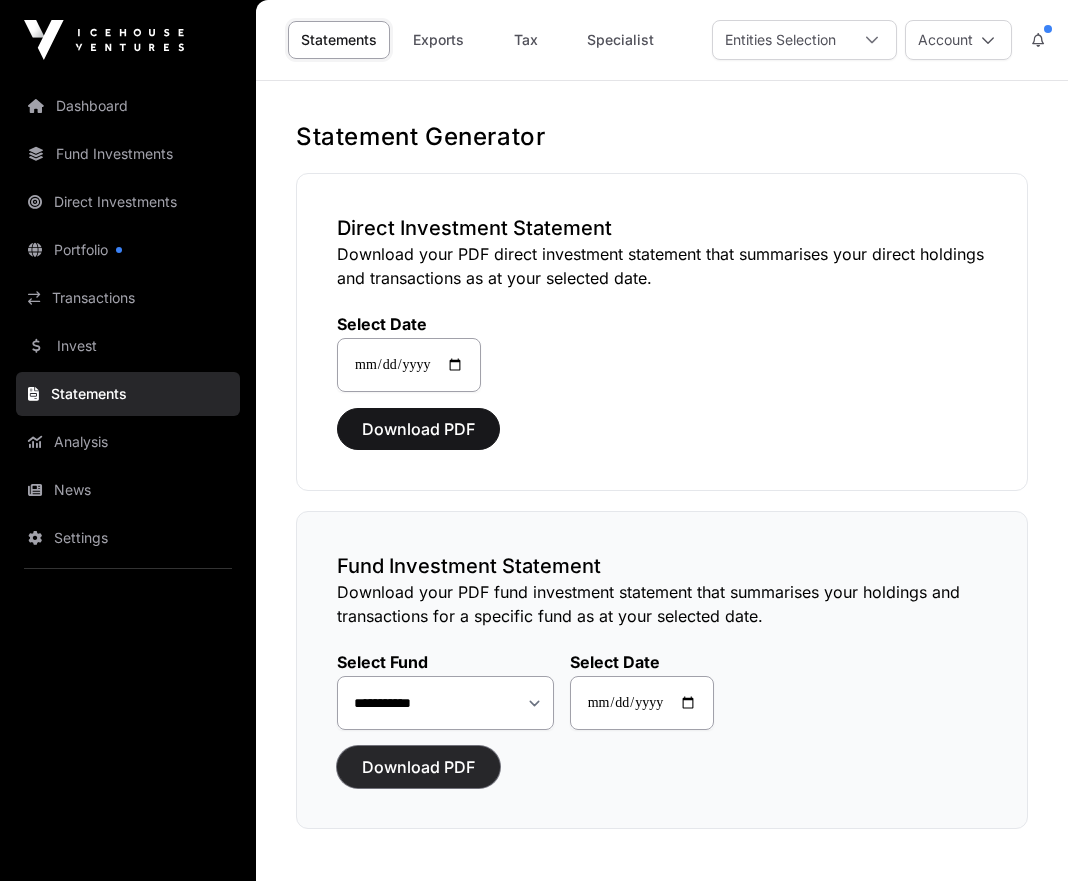click on "Download PDF" 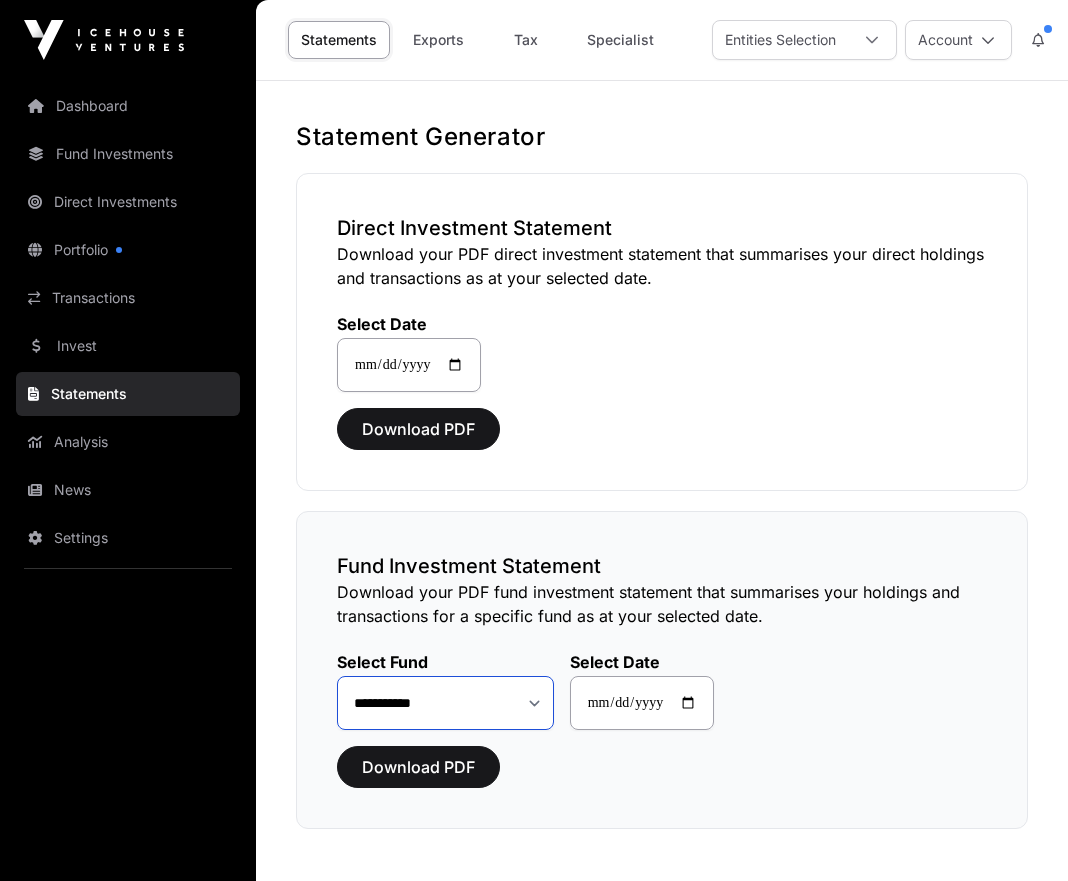 click on "**********" 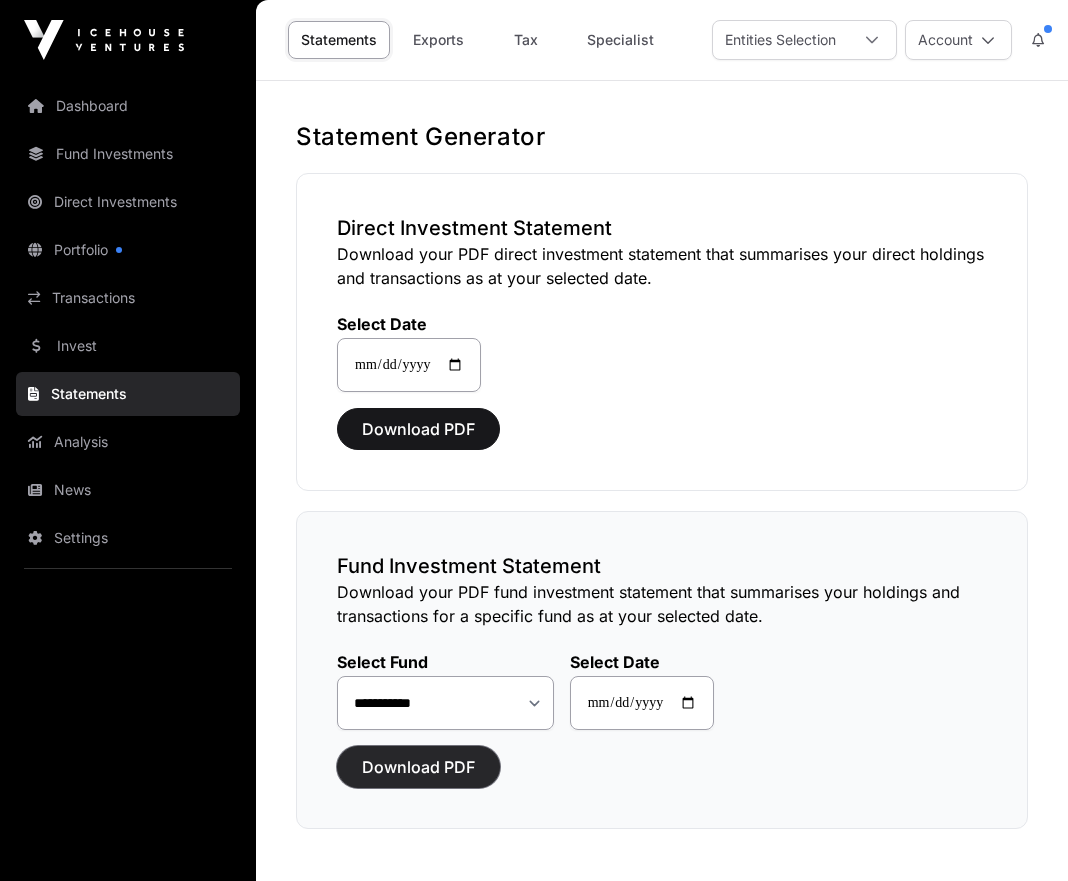 click on "Download PDF" 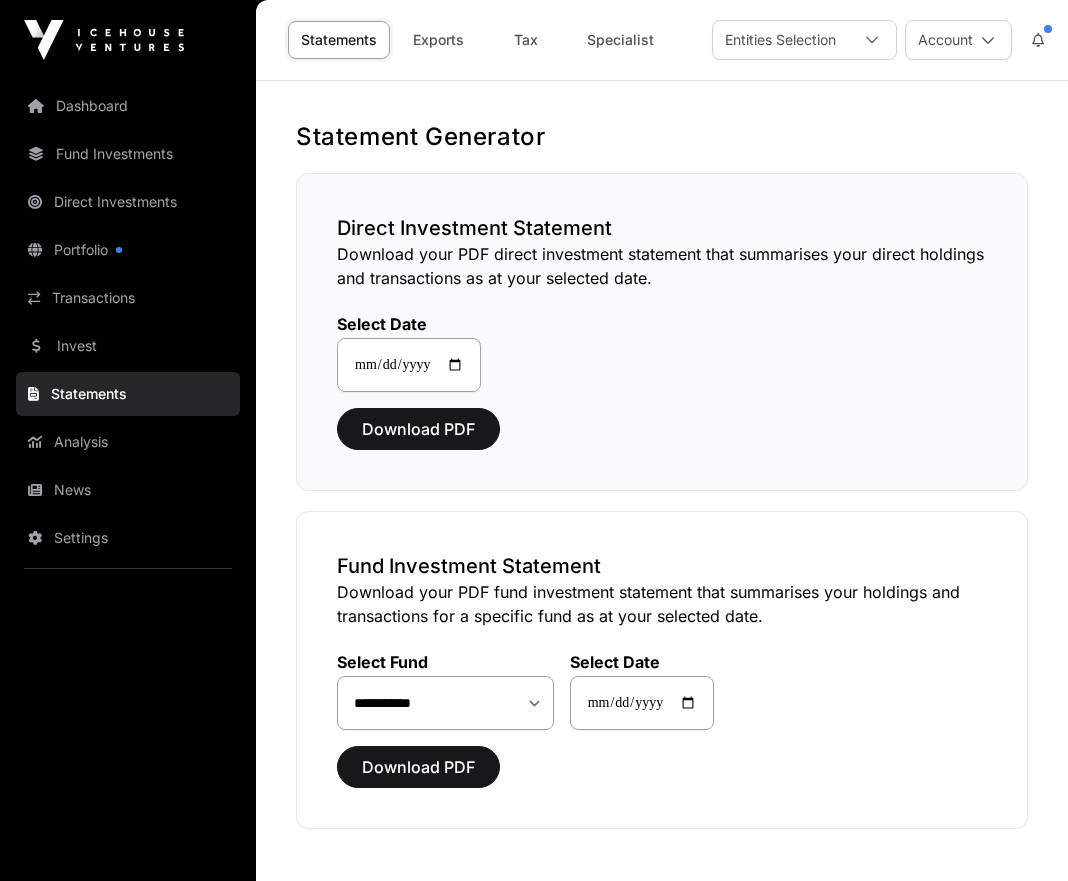 click on "**********" 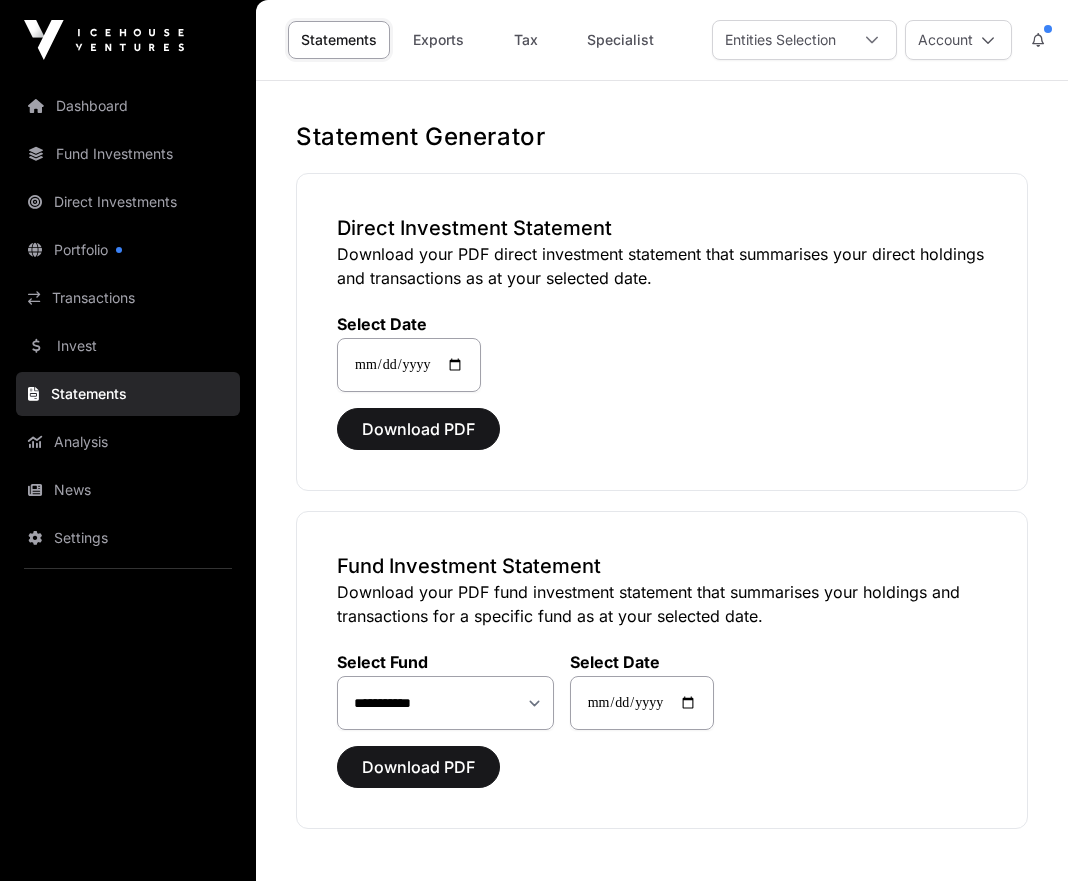 click on "**********" 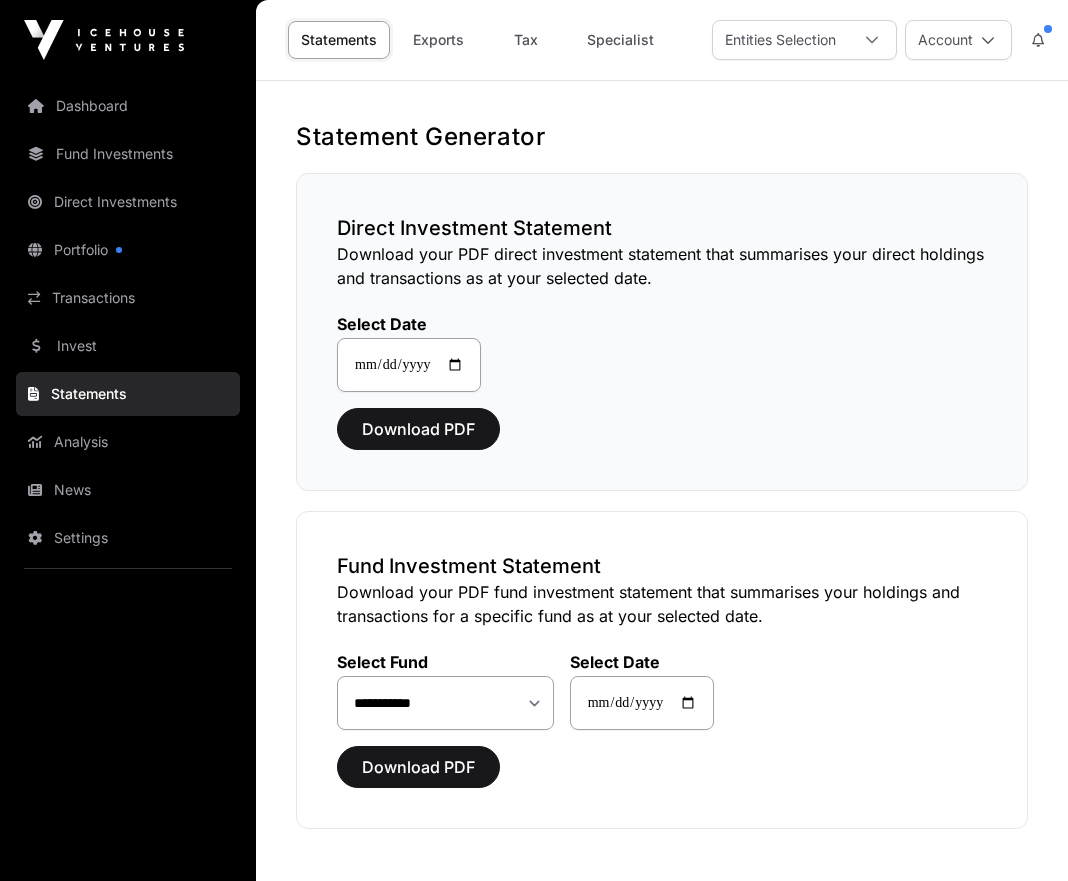 click on "Download PDF" 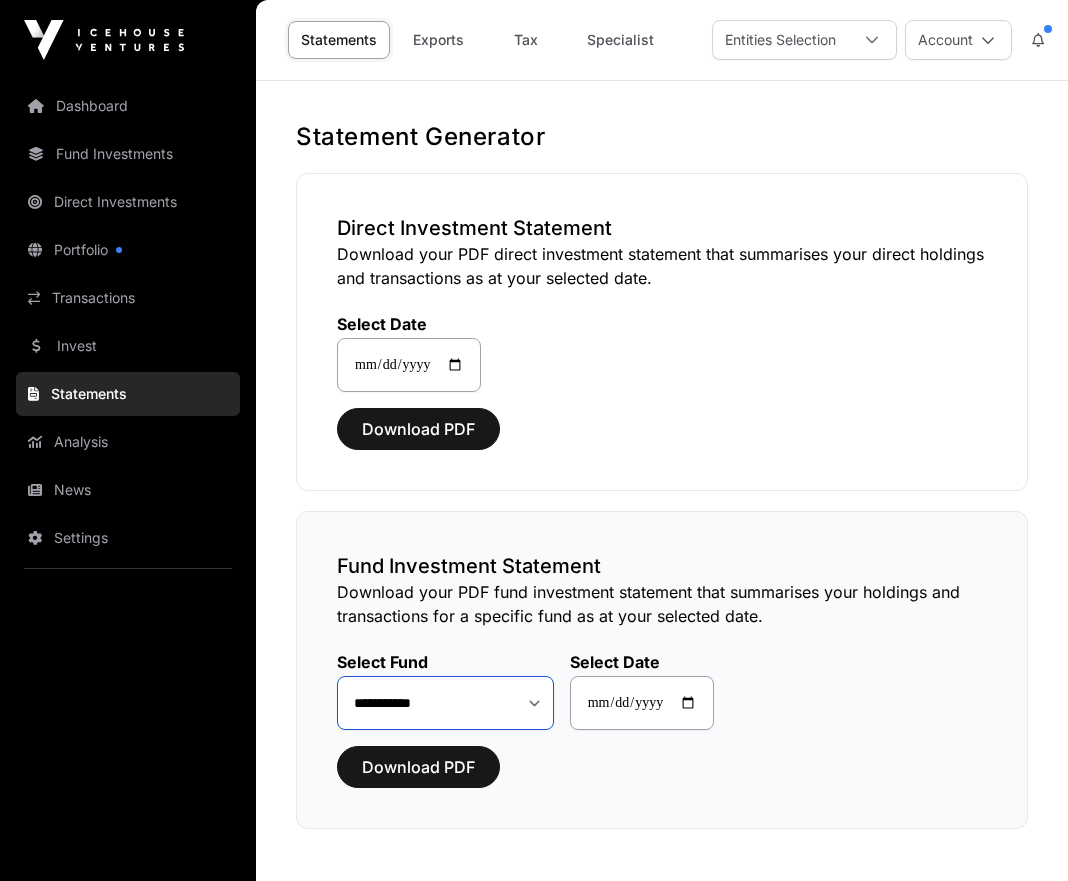 click on "**********" 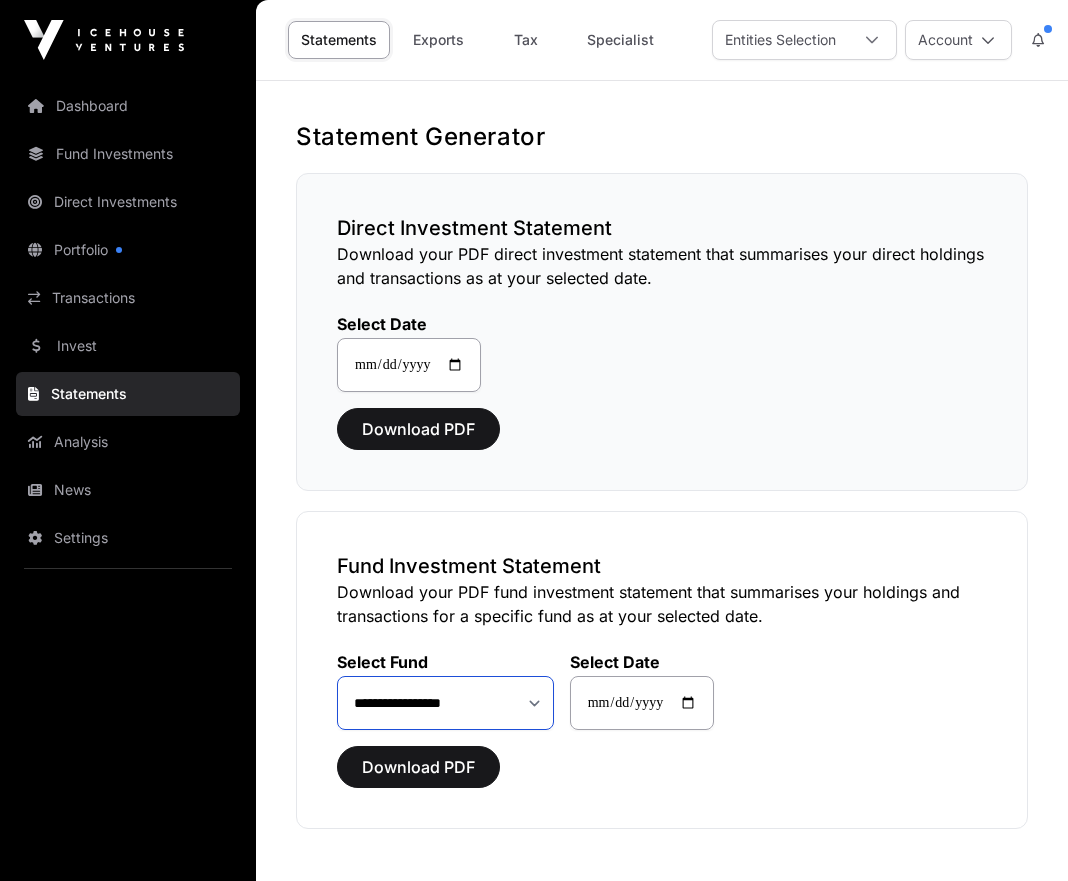 click on "**********" 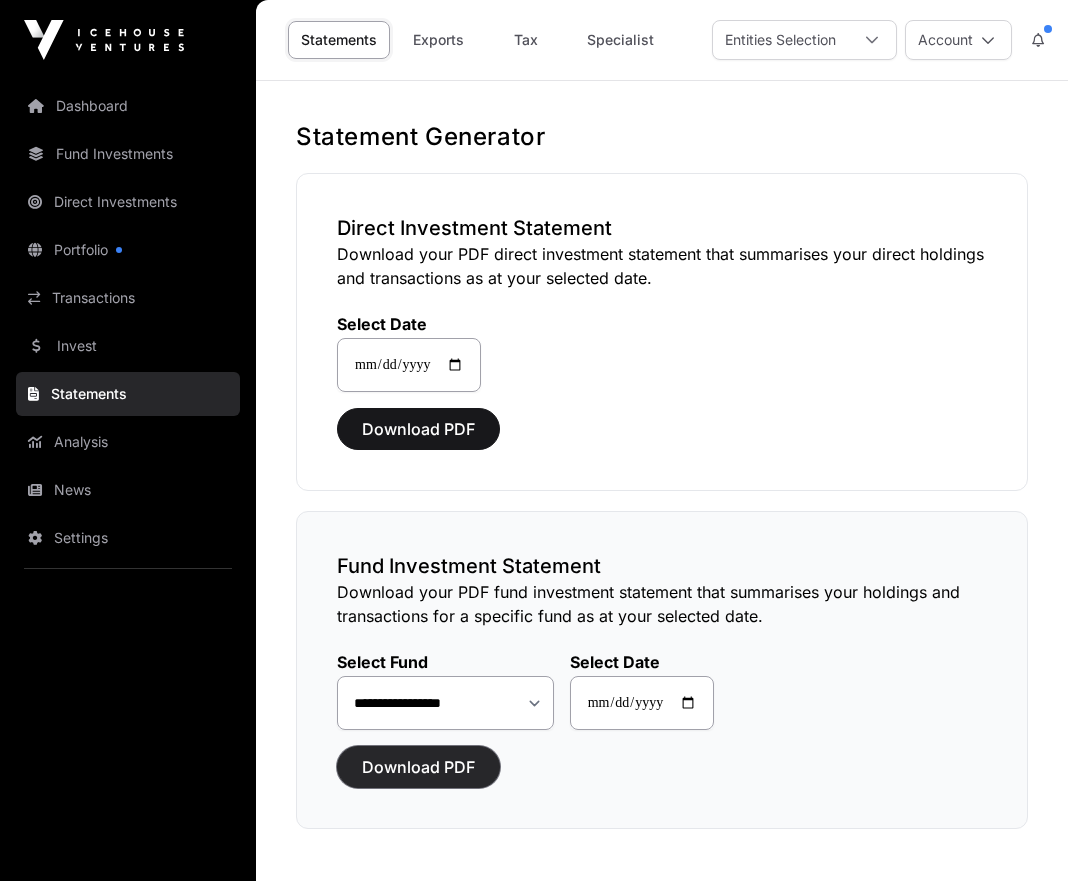 click on "Download PDF" 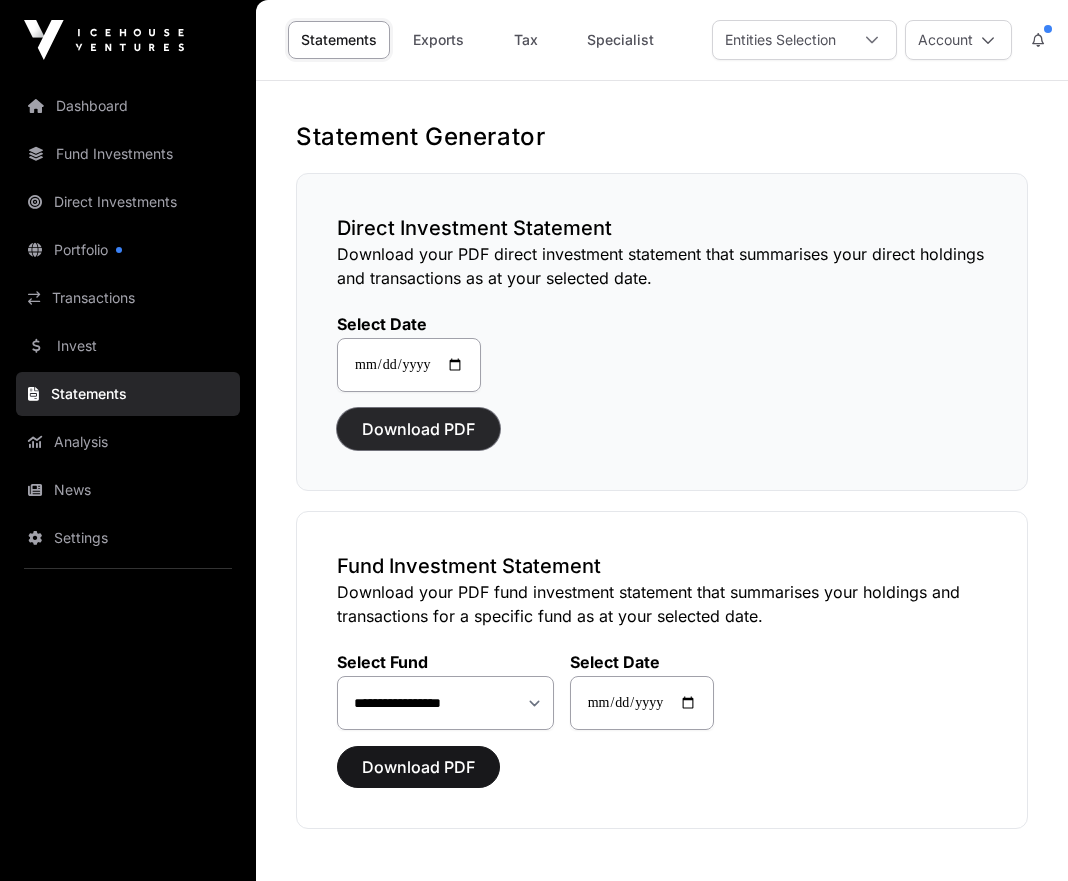 click on "Download PDF" 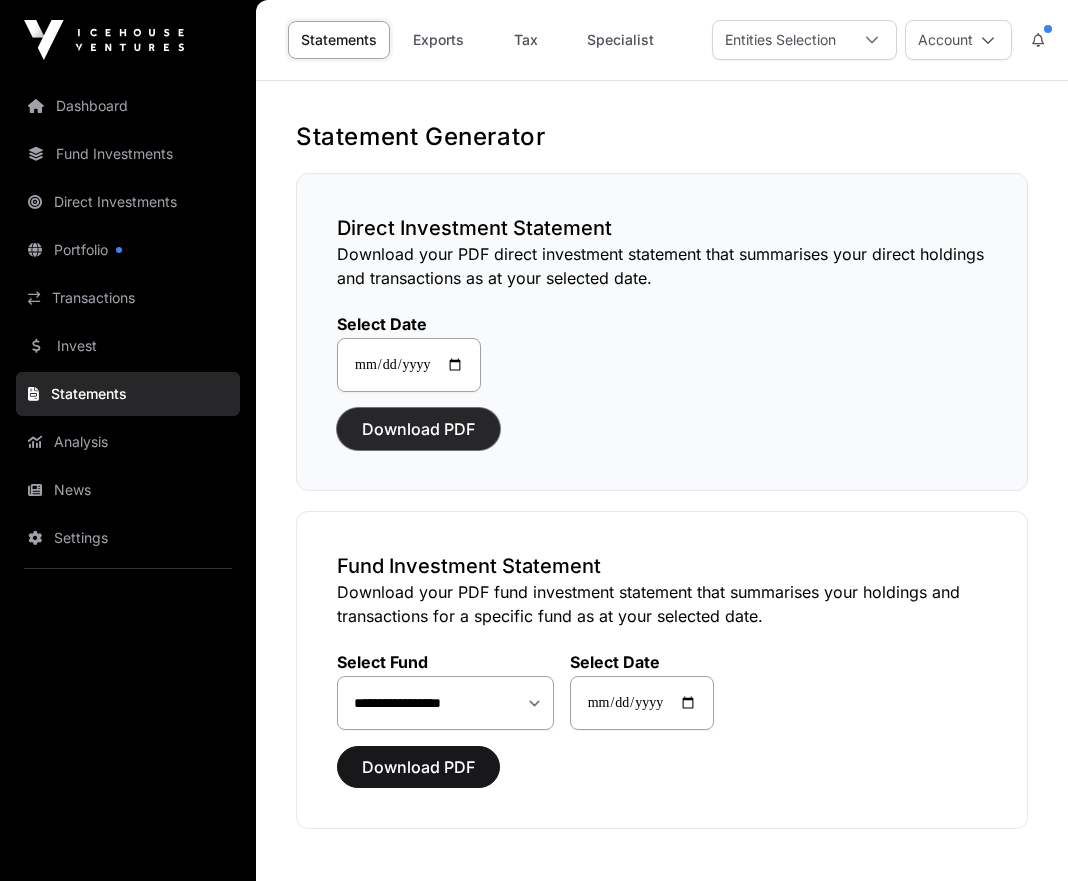 click on "Download PDF" 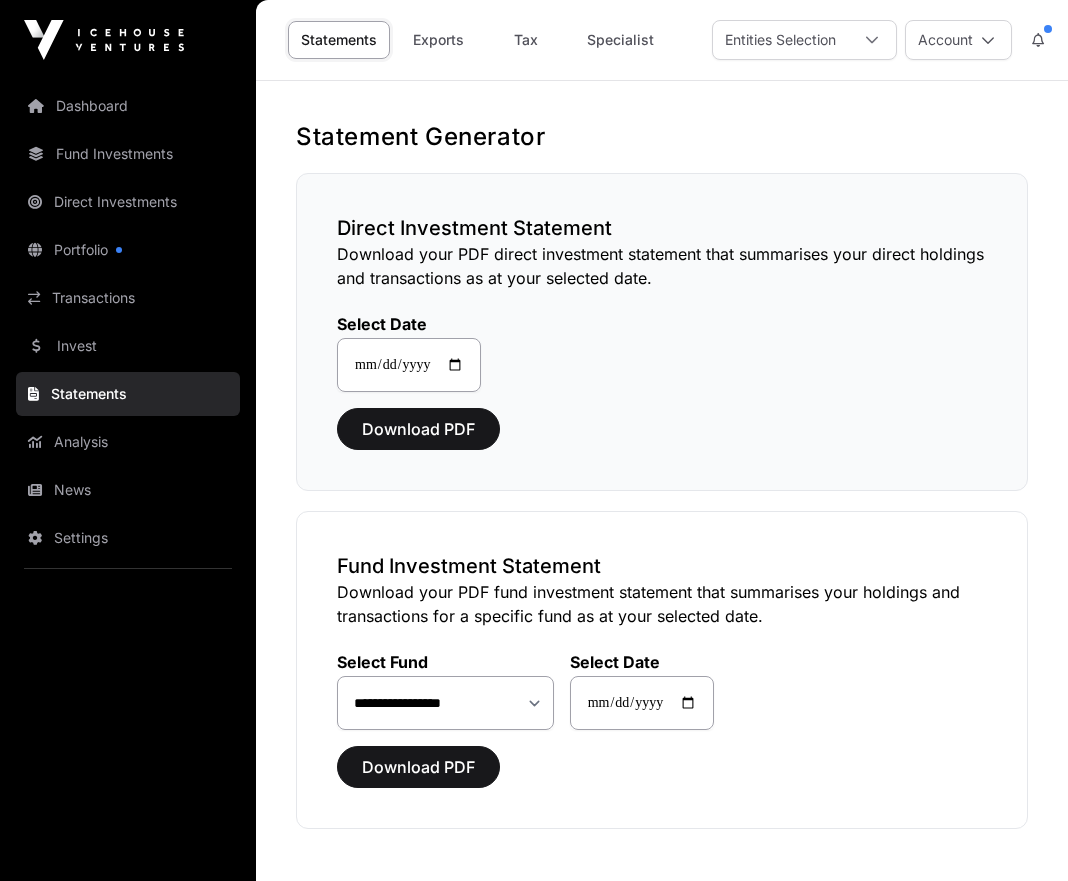 click on "**********" 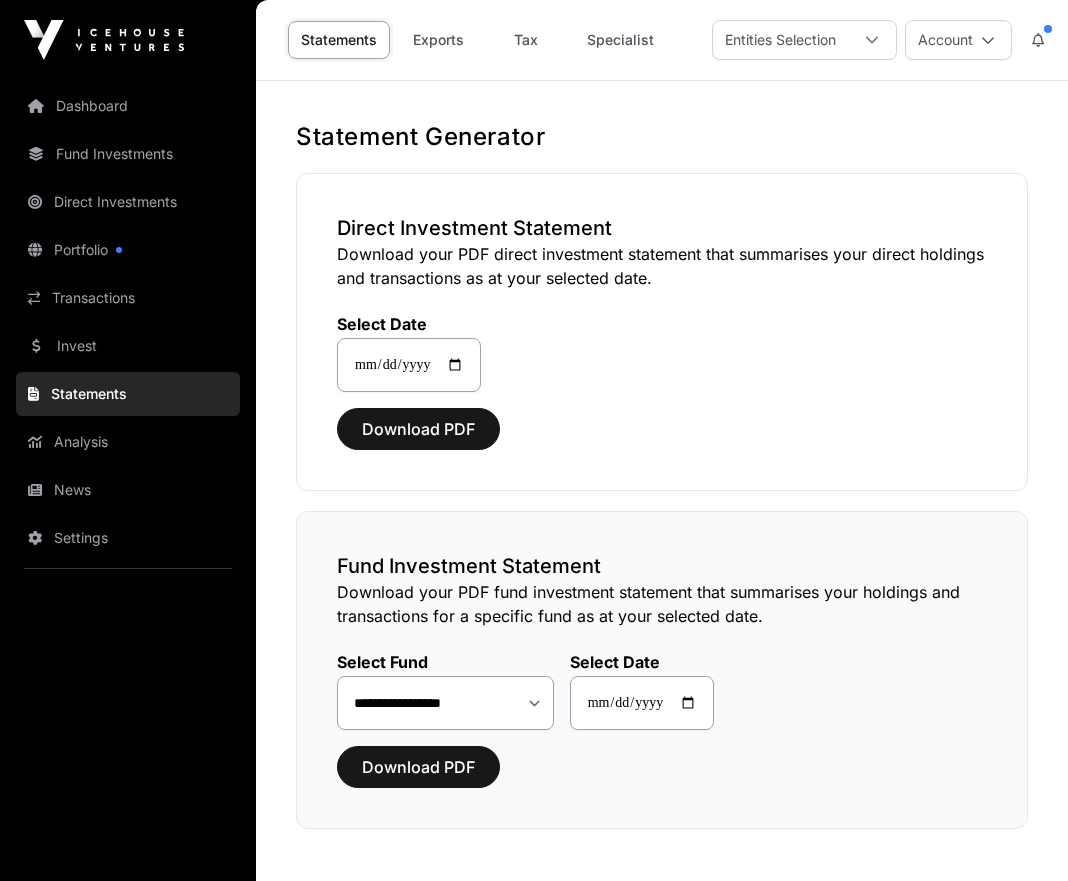 click on "**********" 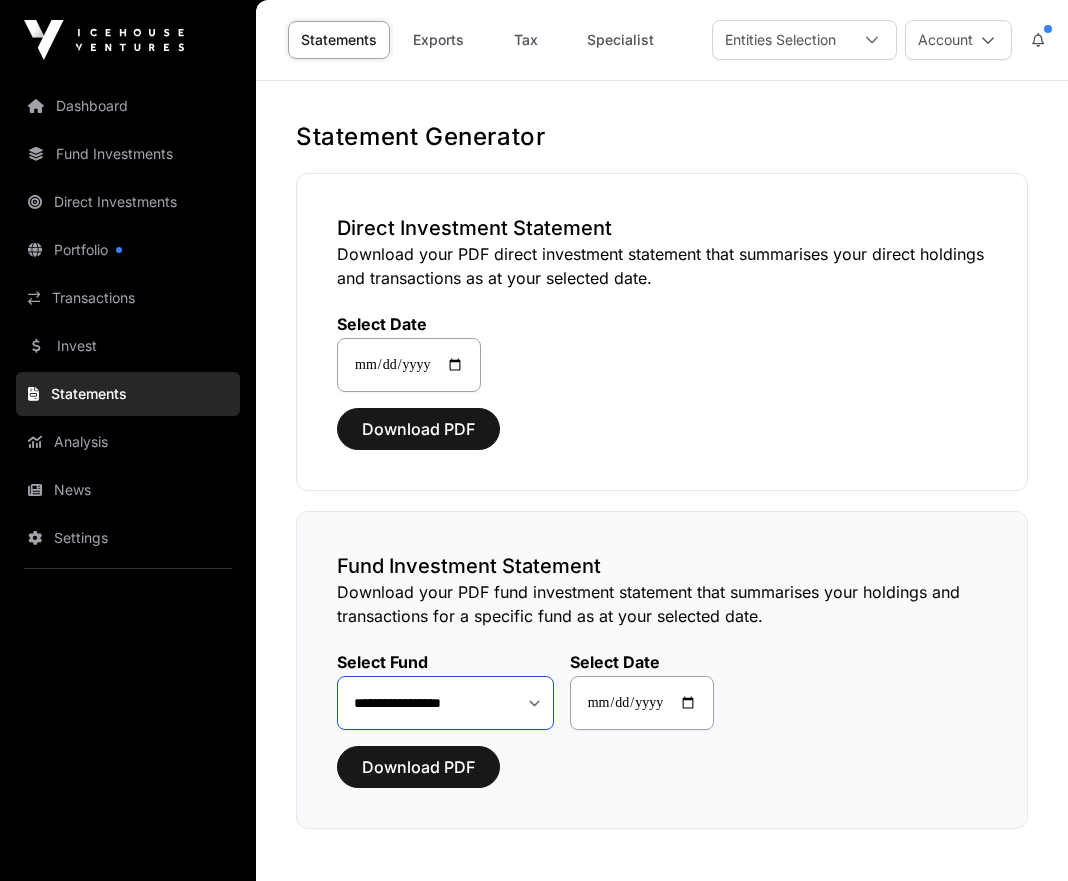 click on "**********" 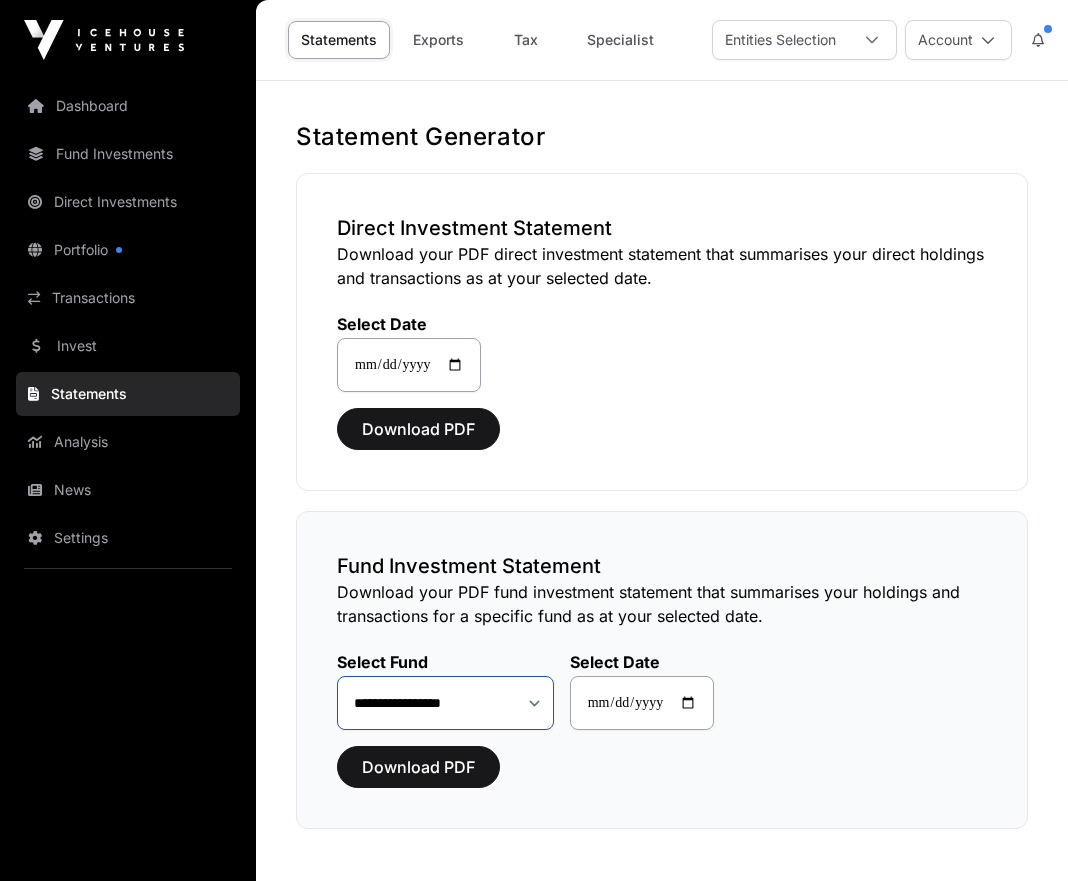 click on "**********" 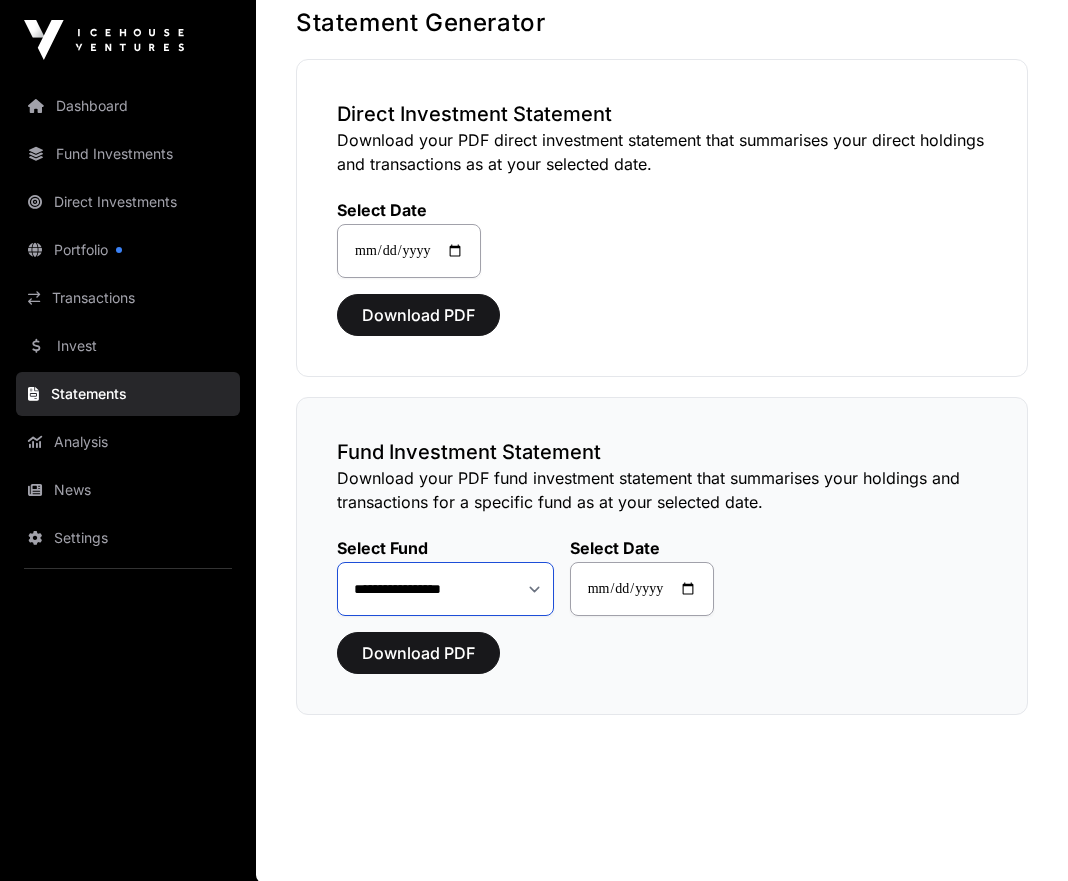 scroll, scrollTop: 116, scrollLeft: 0, axis: vertical 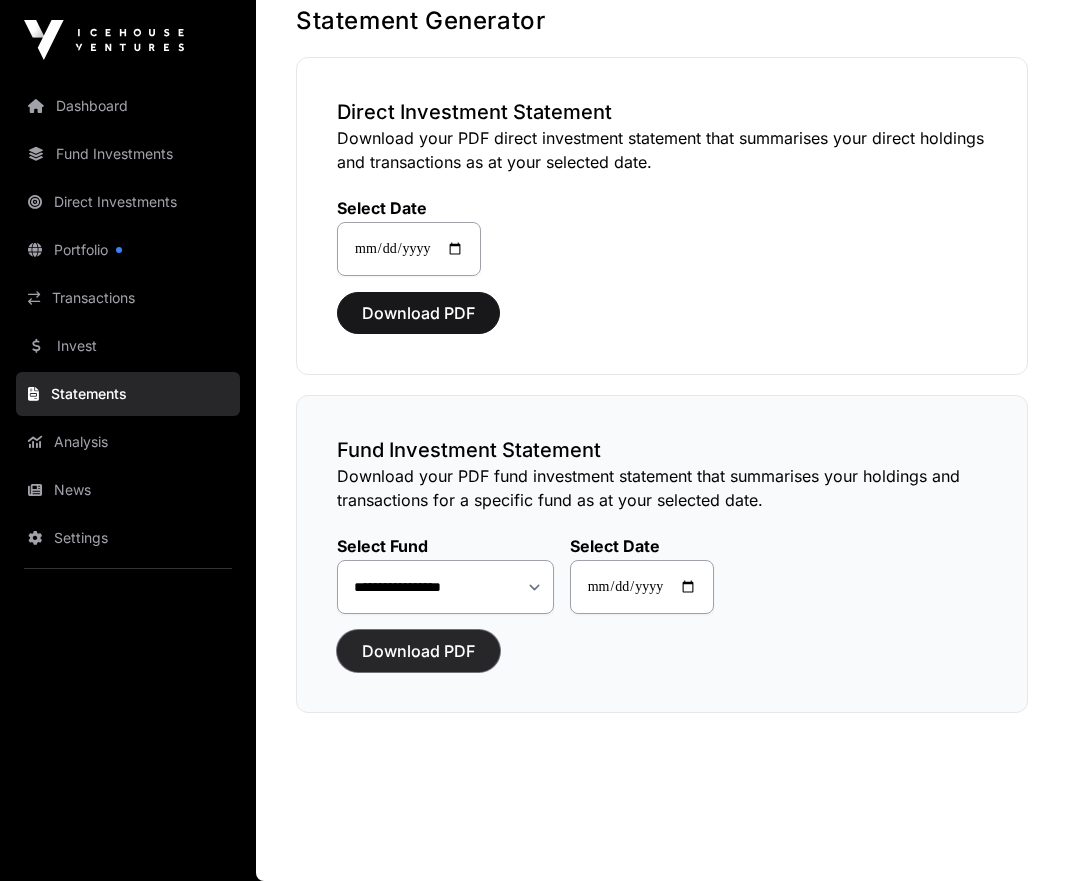 click on "Download PDF" 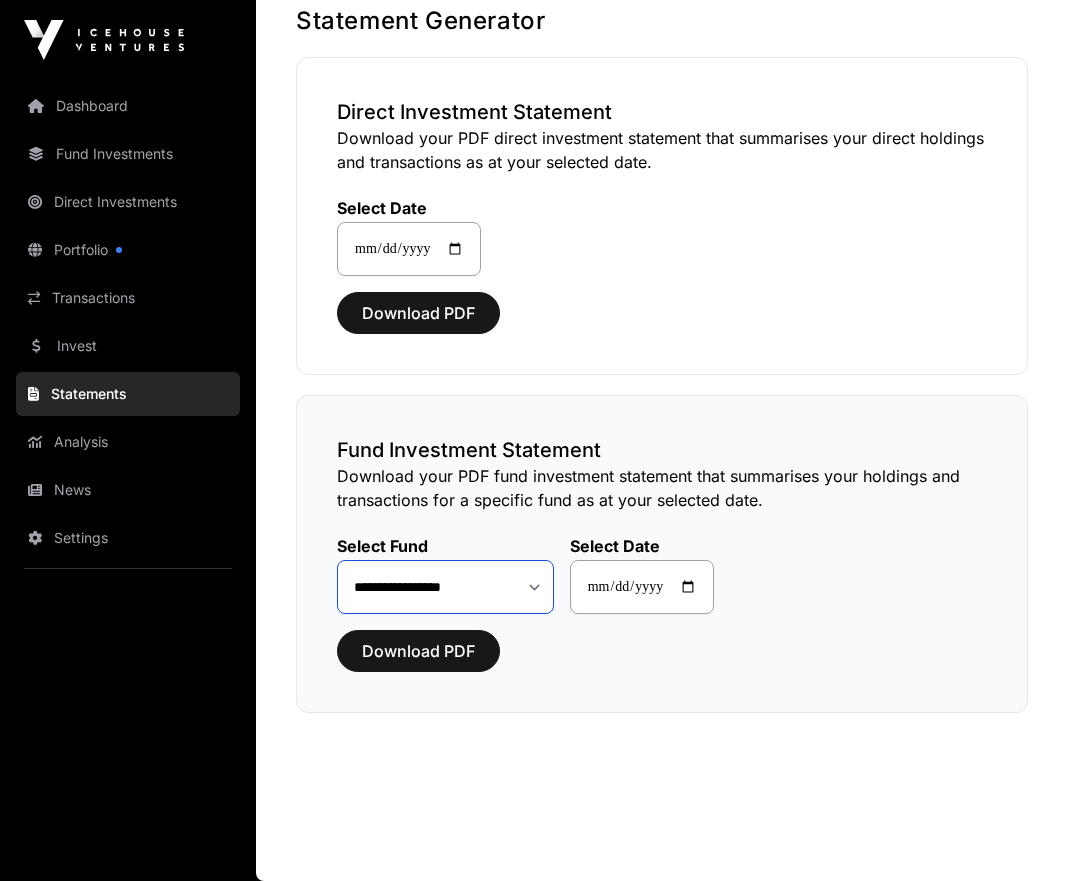 click on "**********" 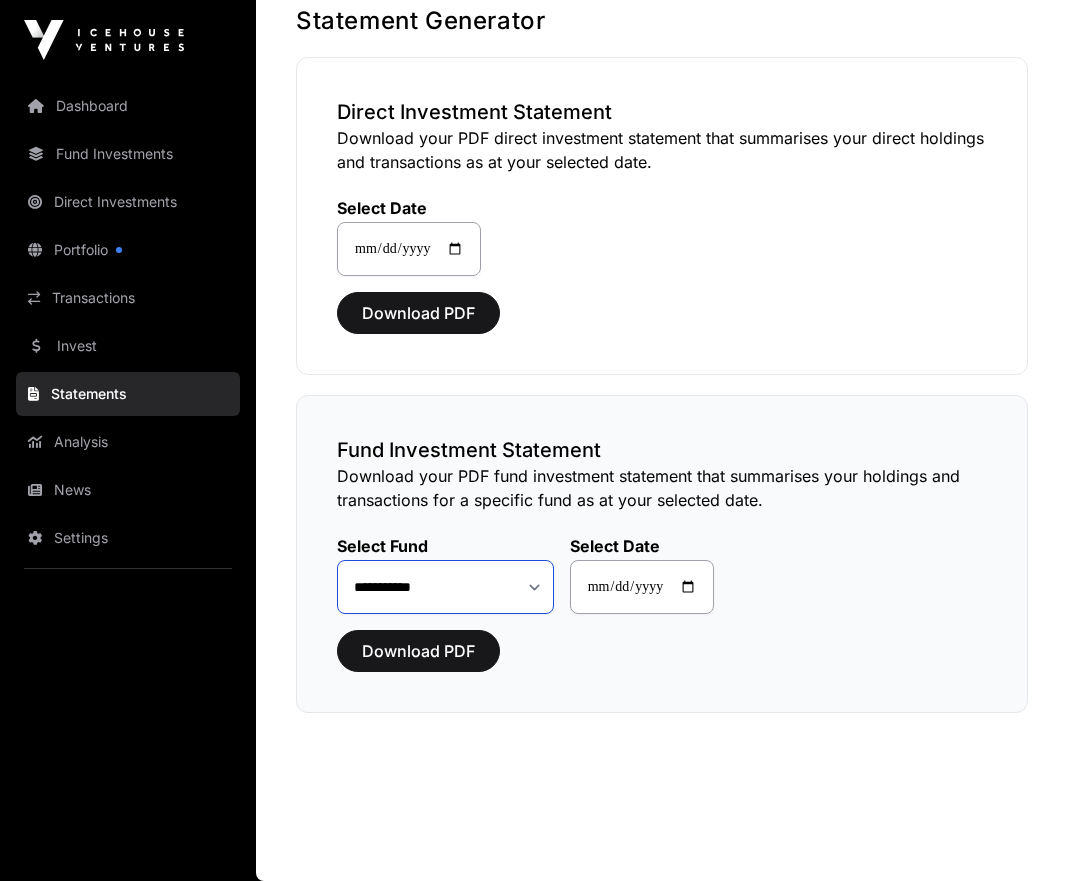 click on "**********" 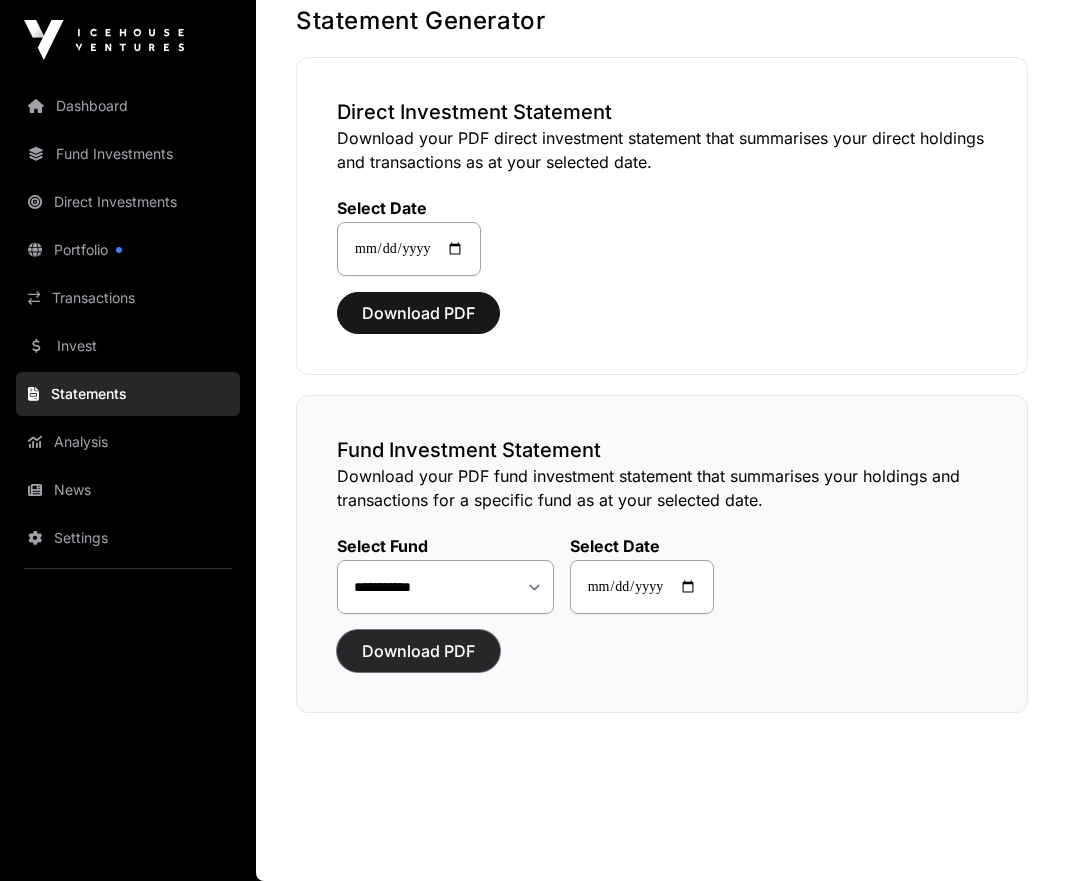 click on "Download PDF" 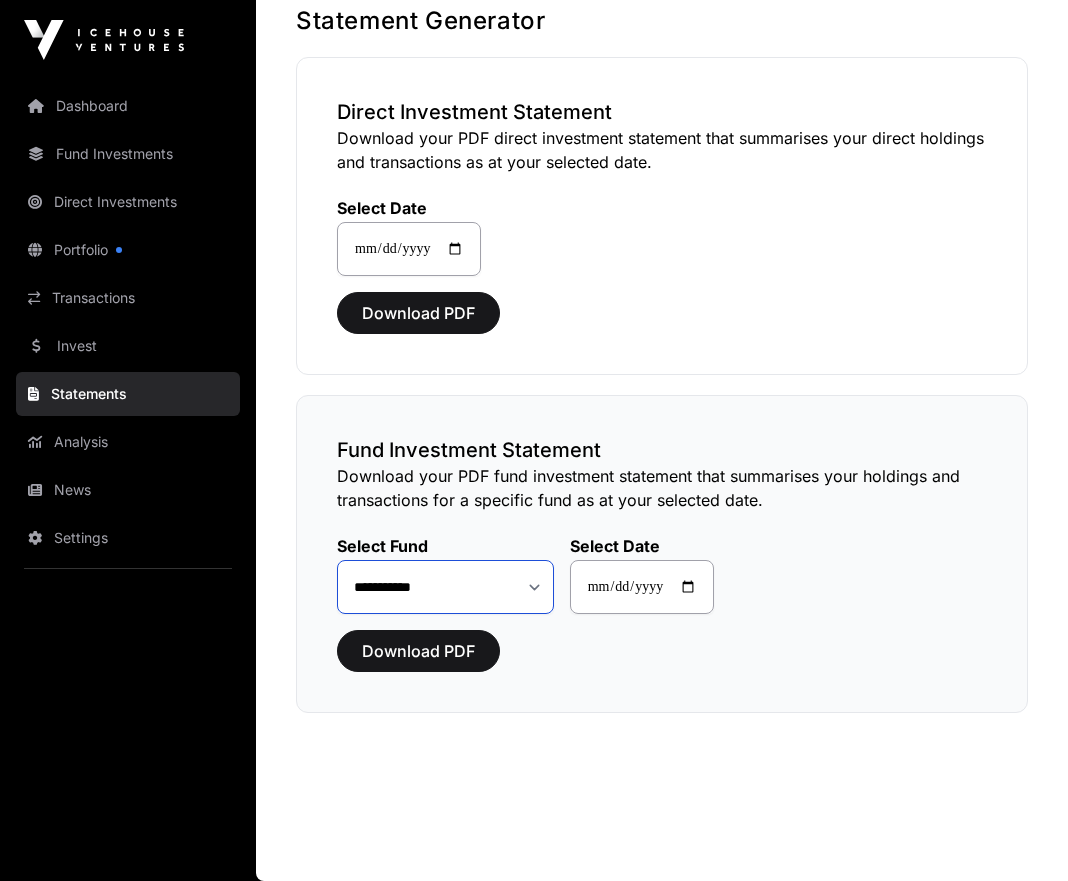 click on "**********" 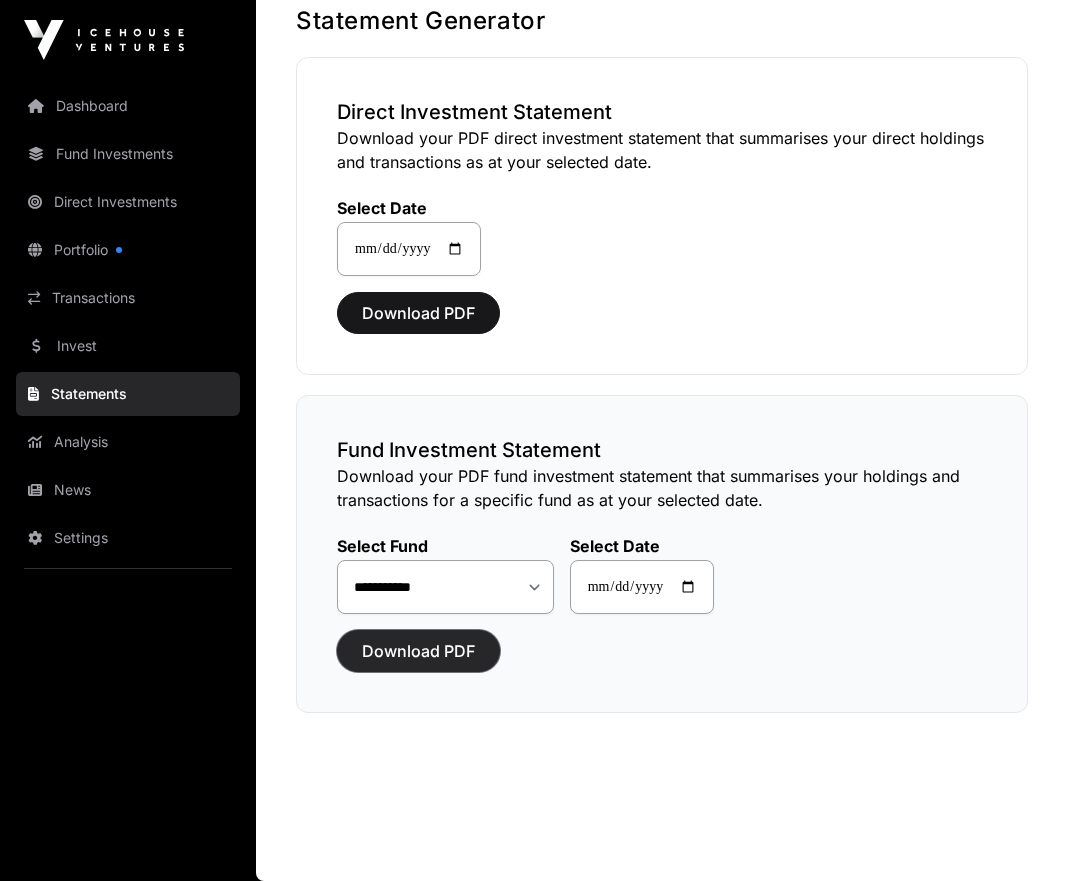 click on "Download PDF" 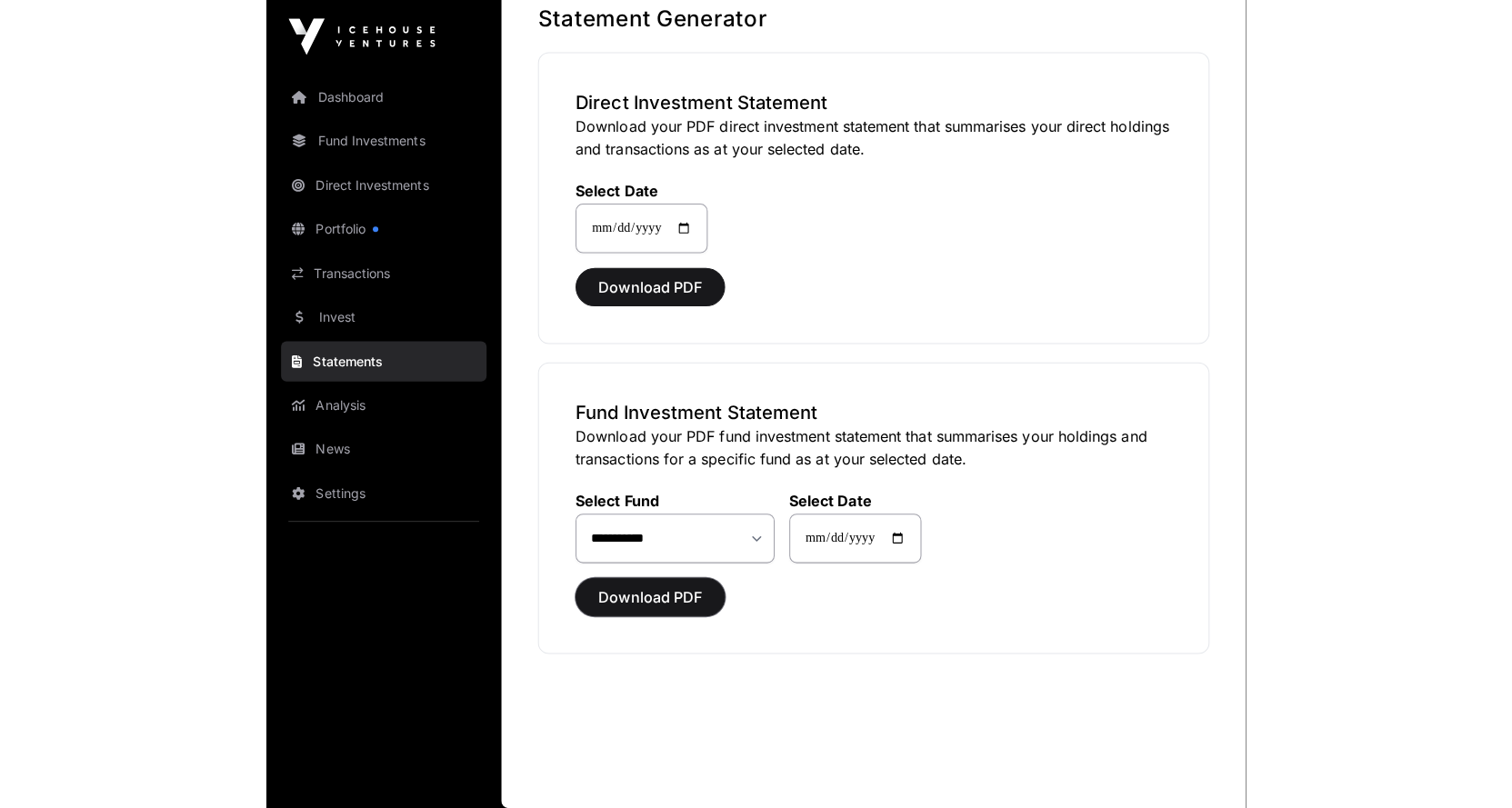 scroll, scrollTop: 55, scrollLeft: 0, axis: vertical 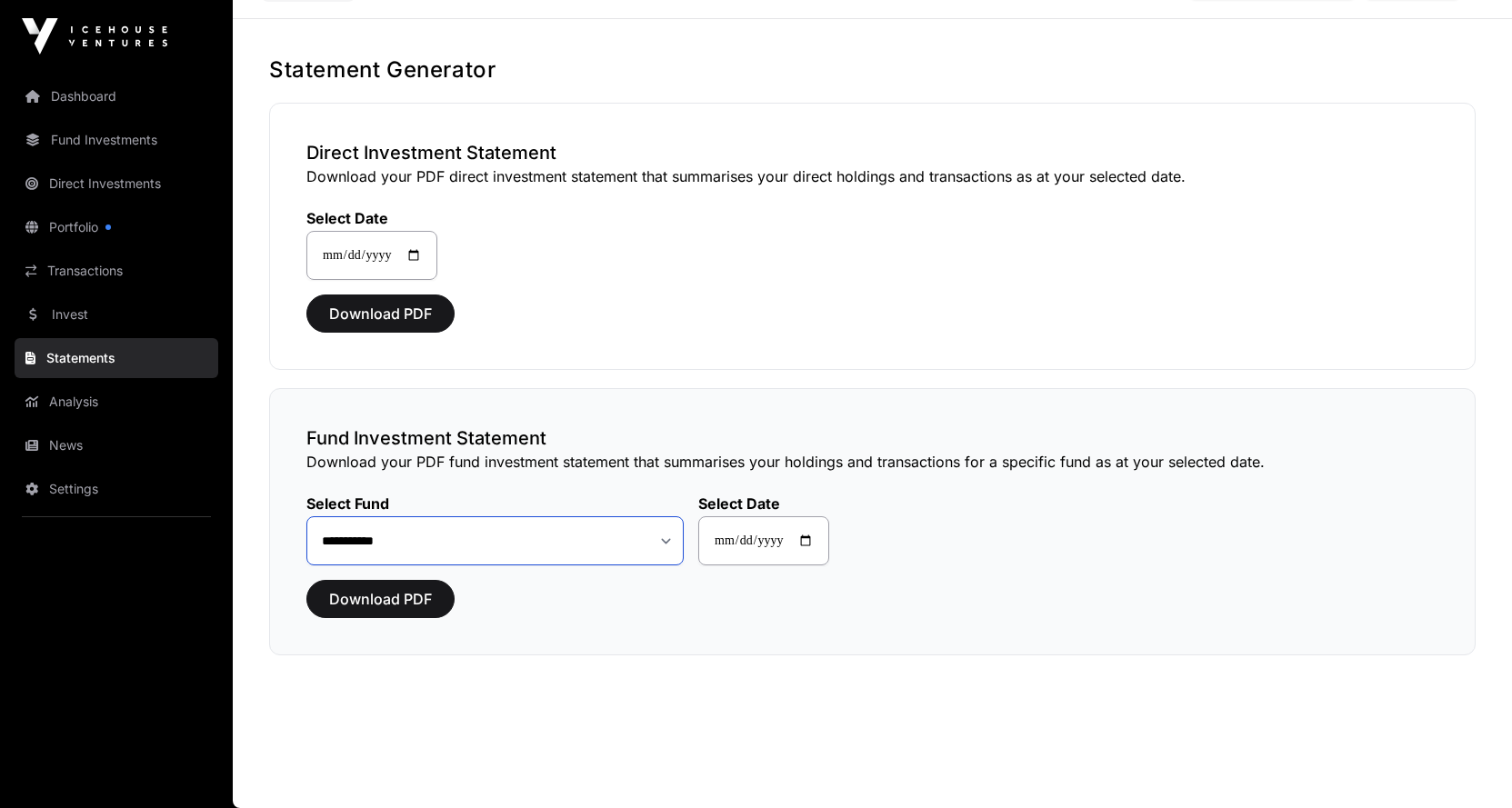 click on "**********" 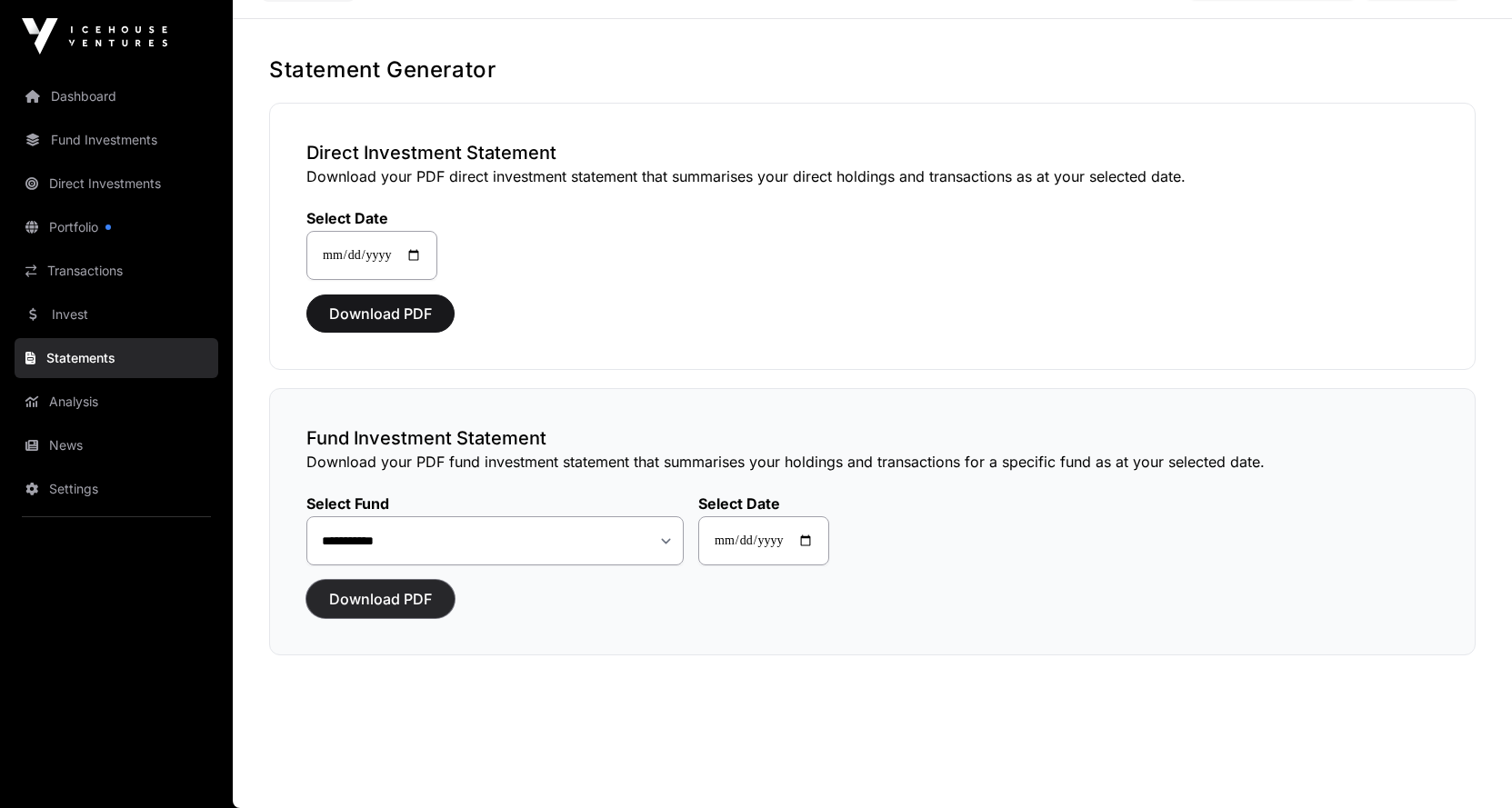 click on "Download PDF" 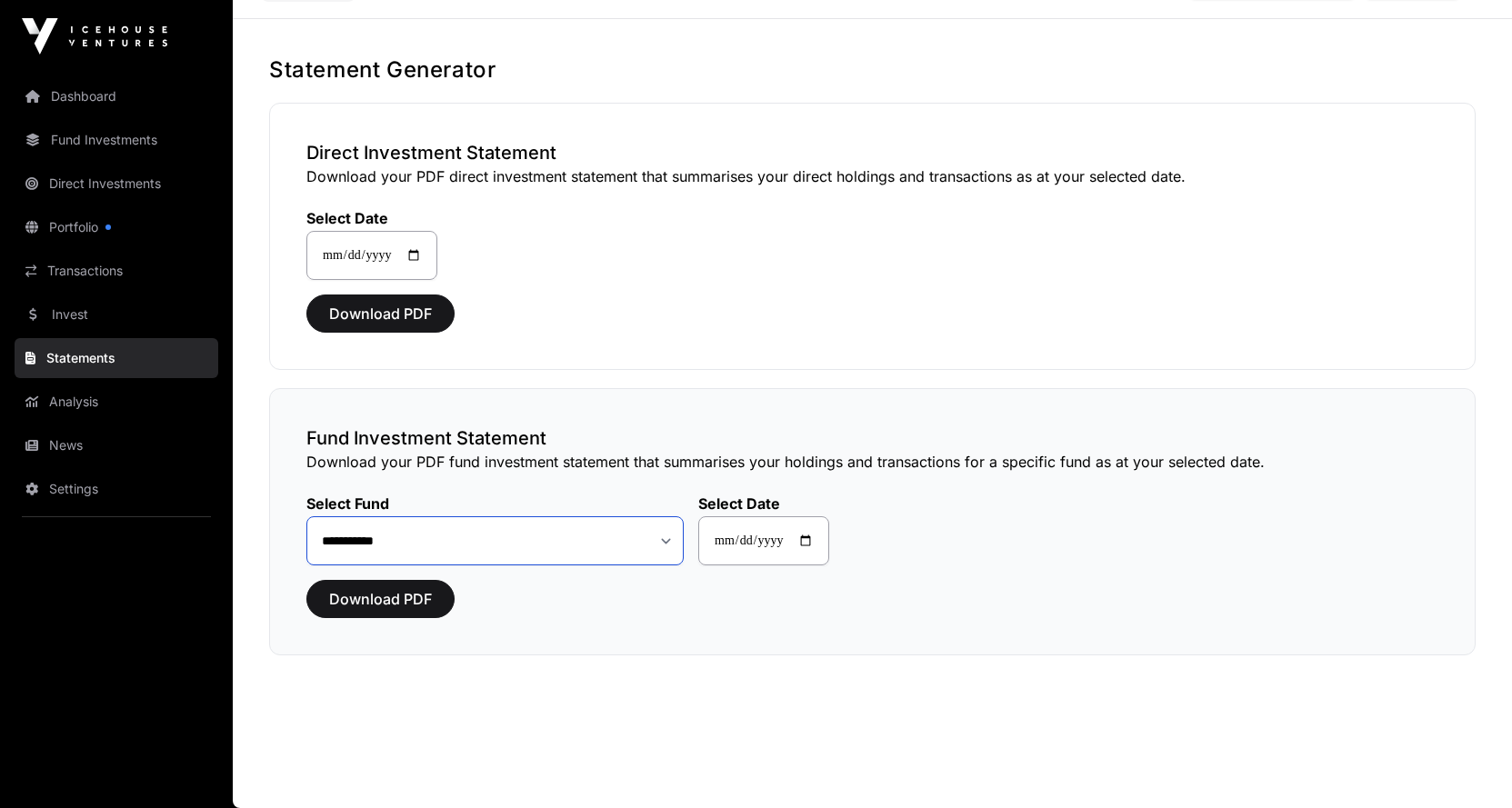 click on "**********" 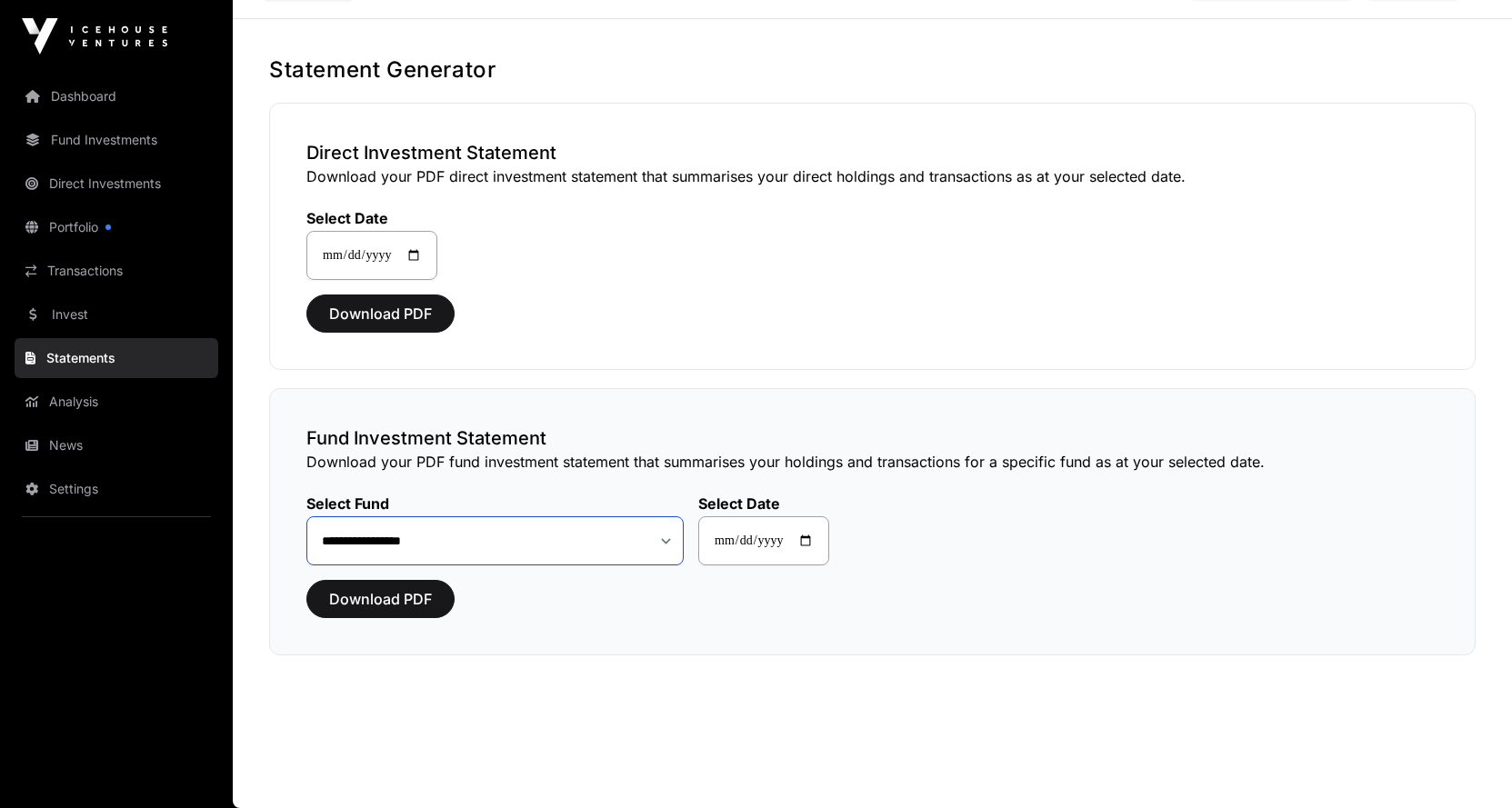 click on "**********" 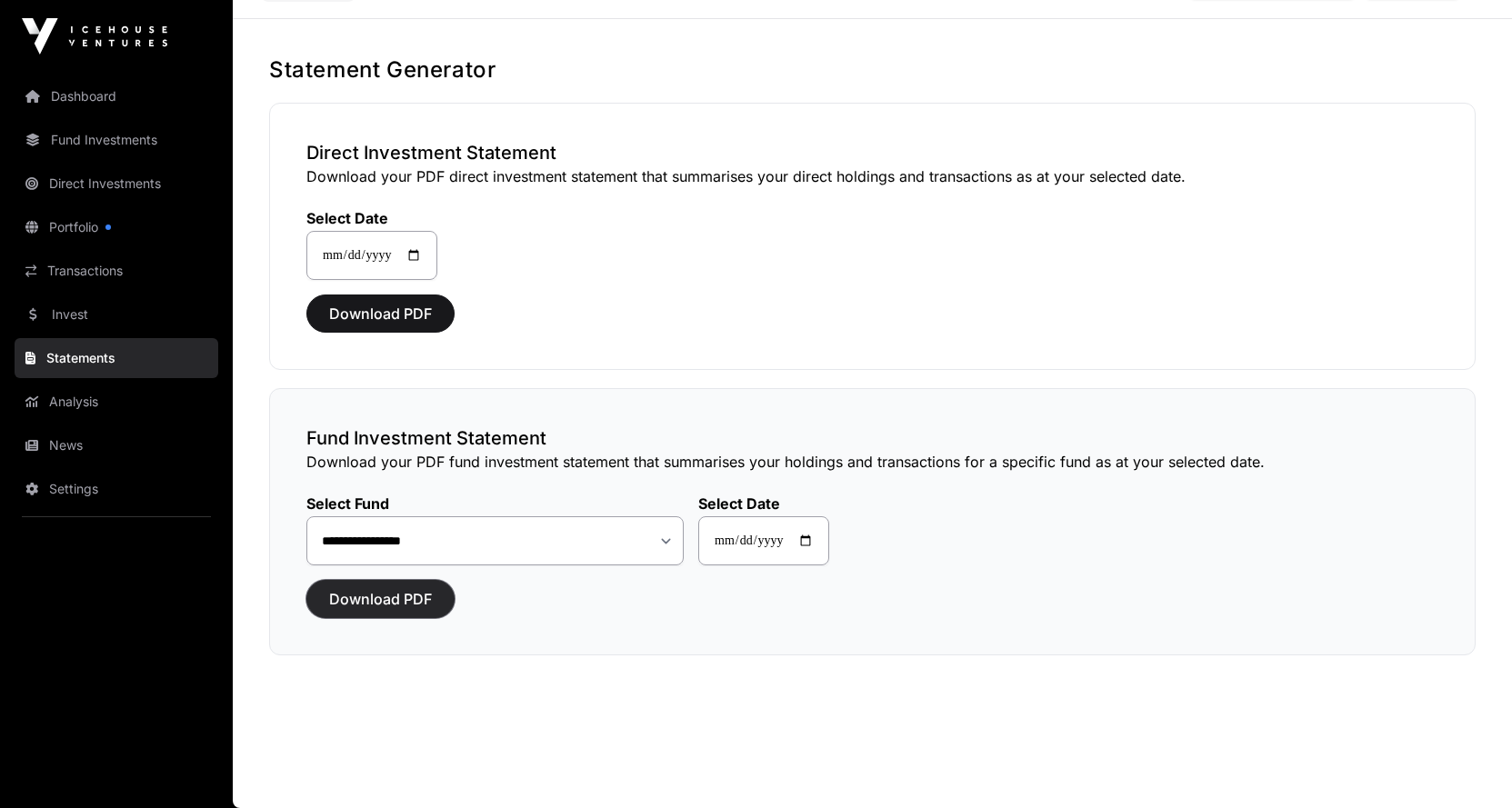 click on "Download PDF" 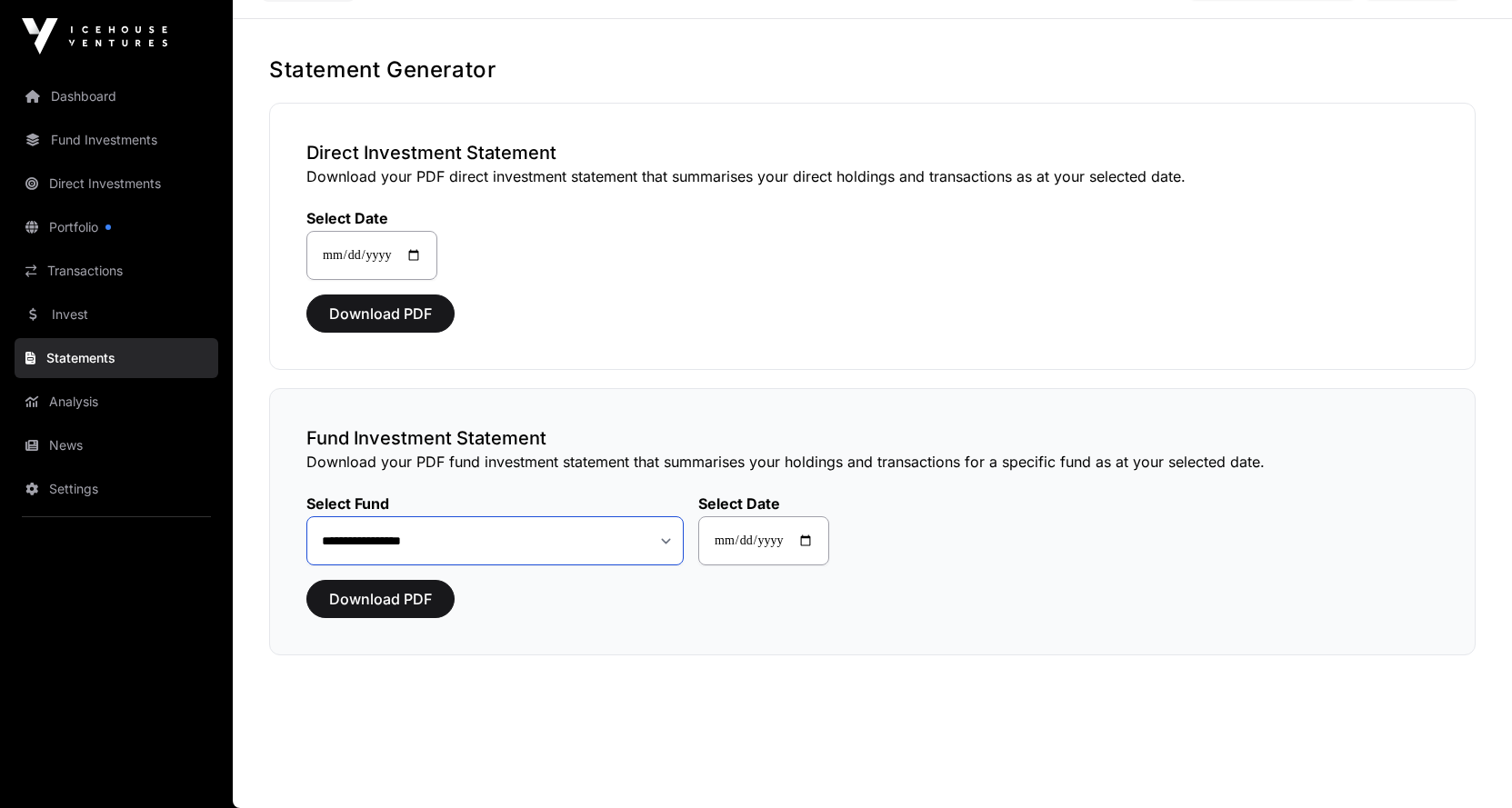 click on "**********" 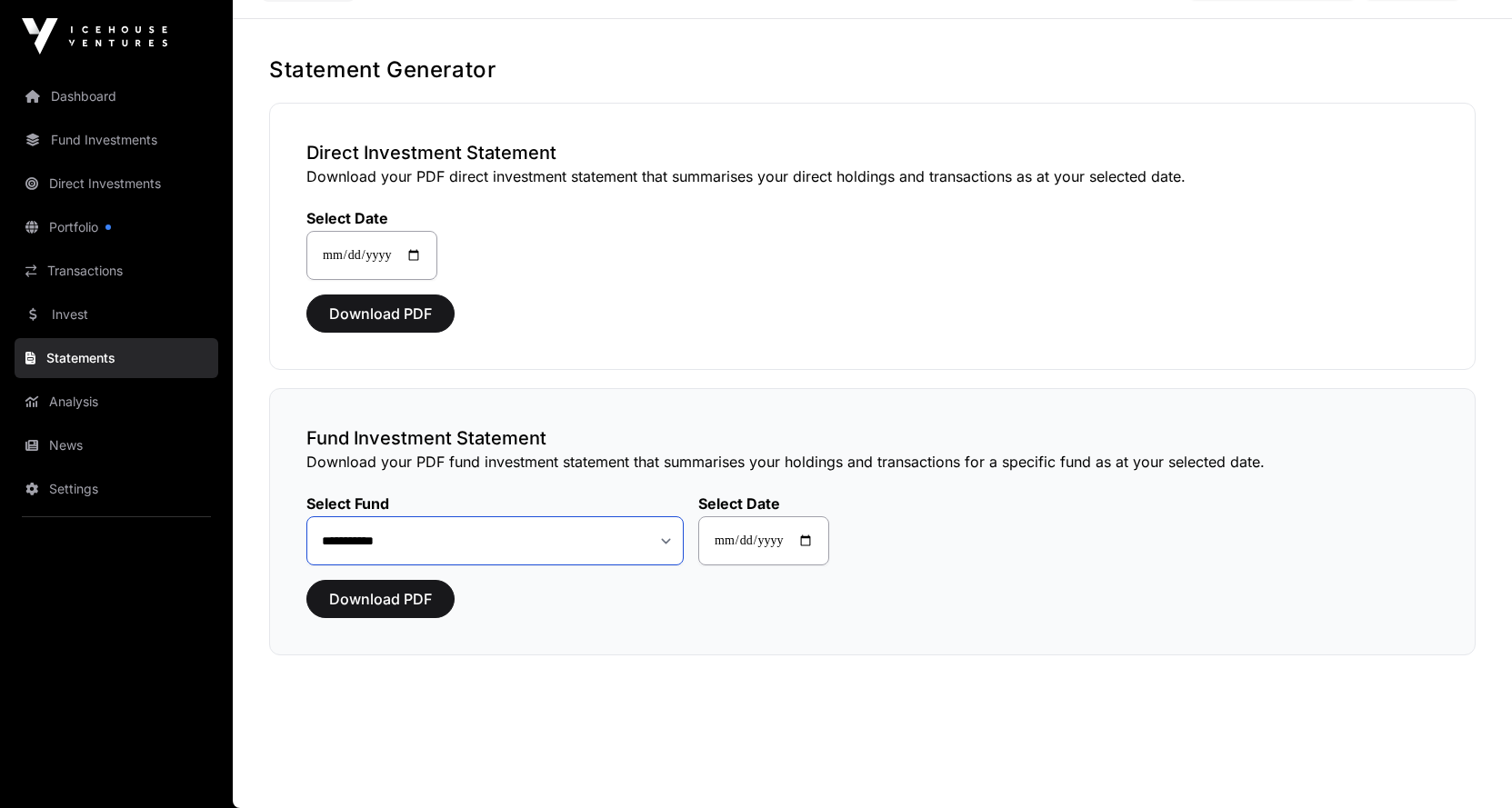 click on "**********" 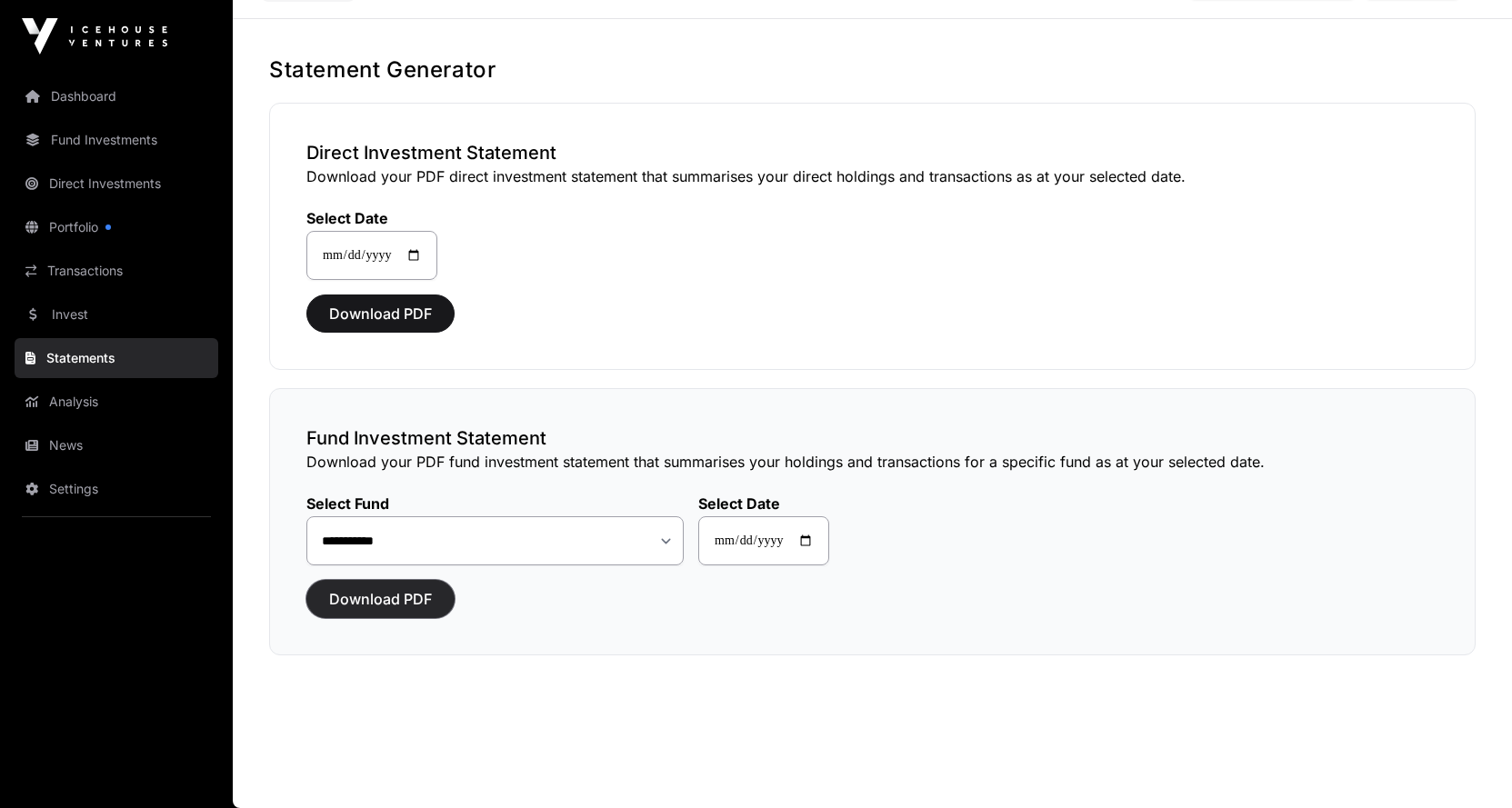 click on "Download PDF" 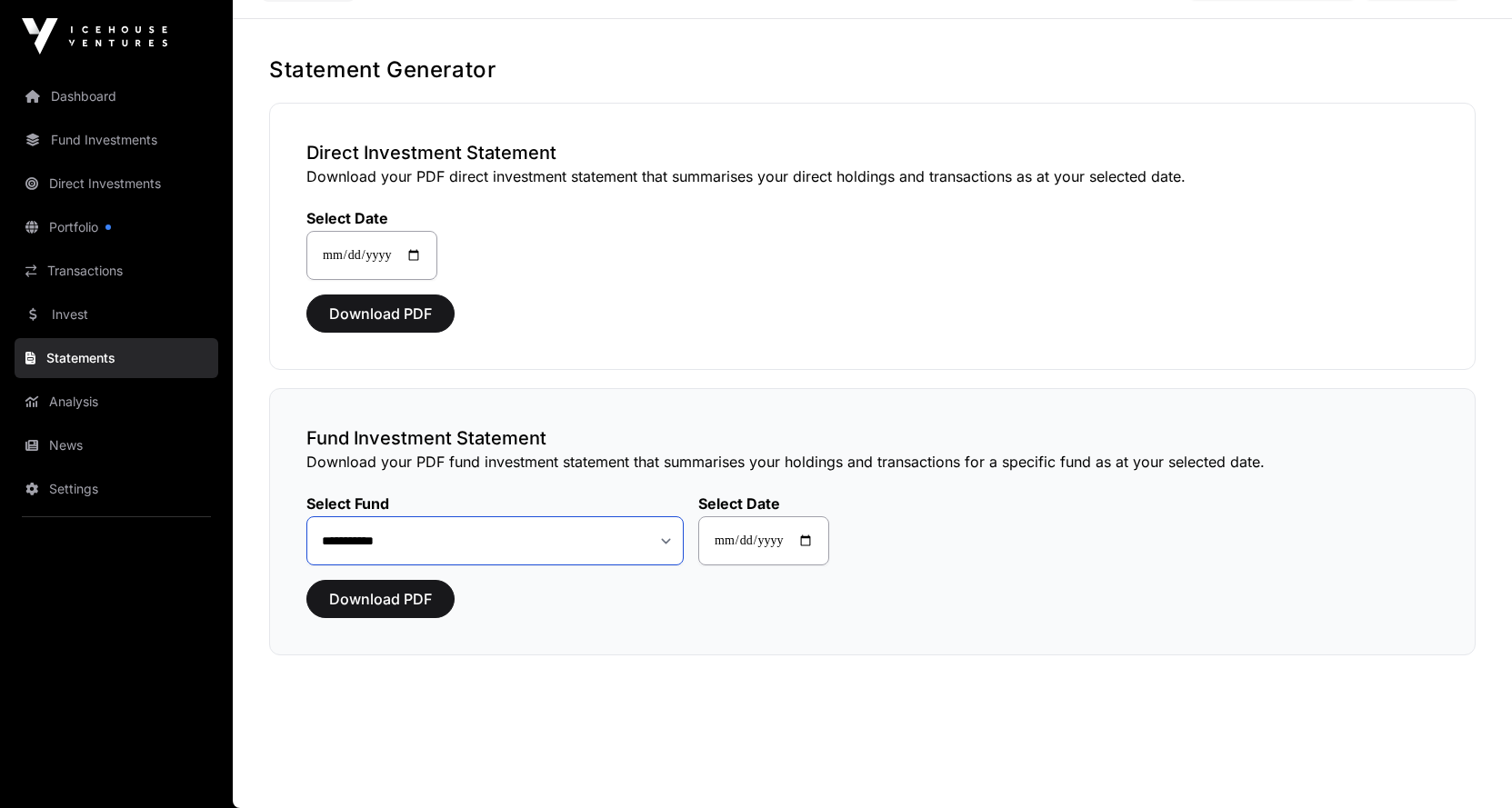 click on "**********" 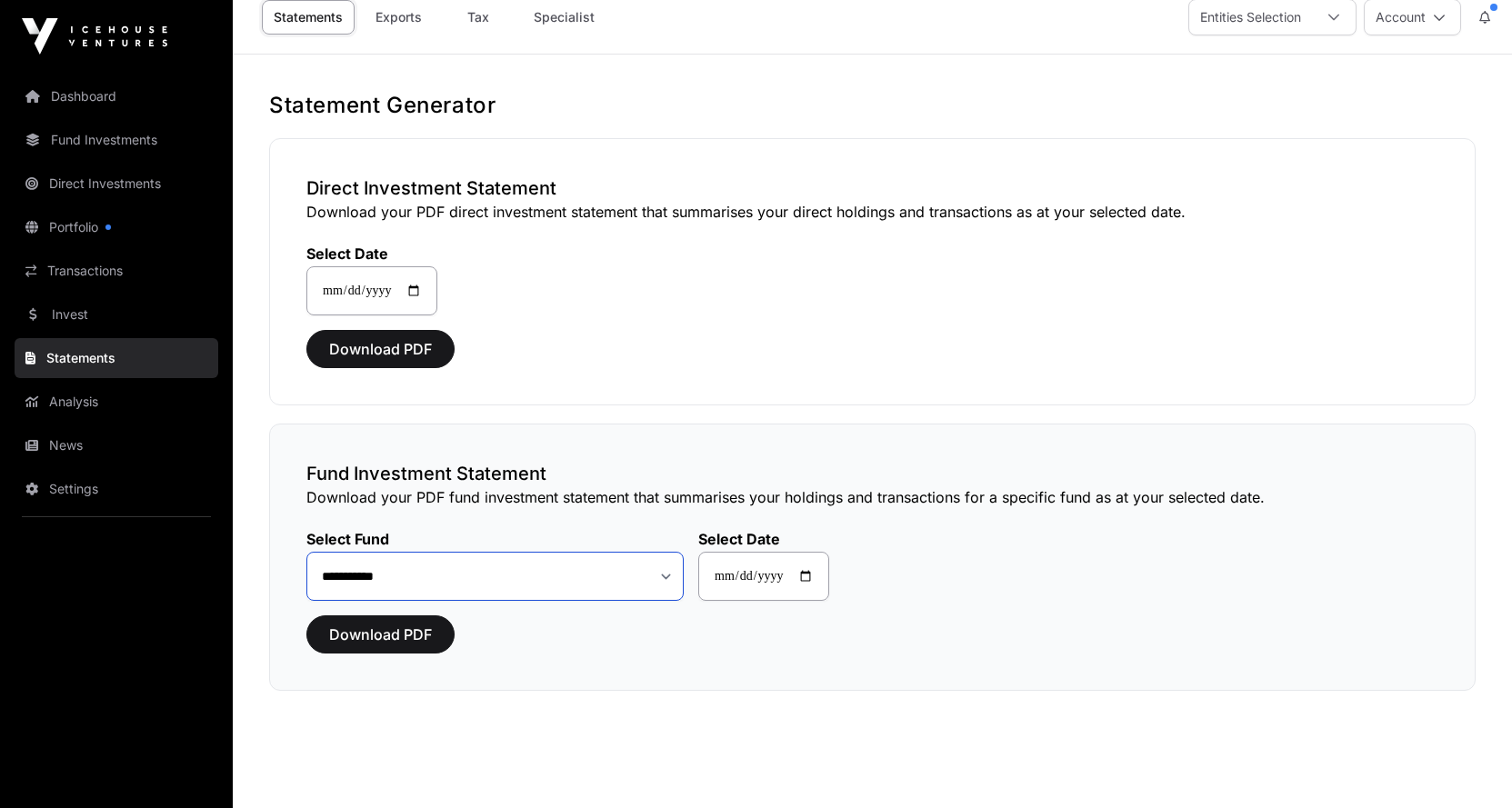 scroll, scrollTop: 0, scrollLeft: 0, axis: both 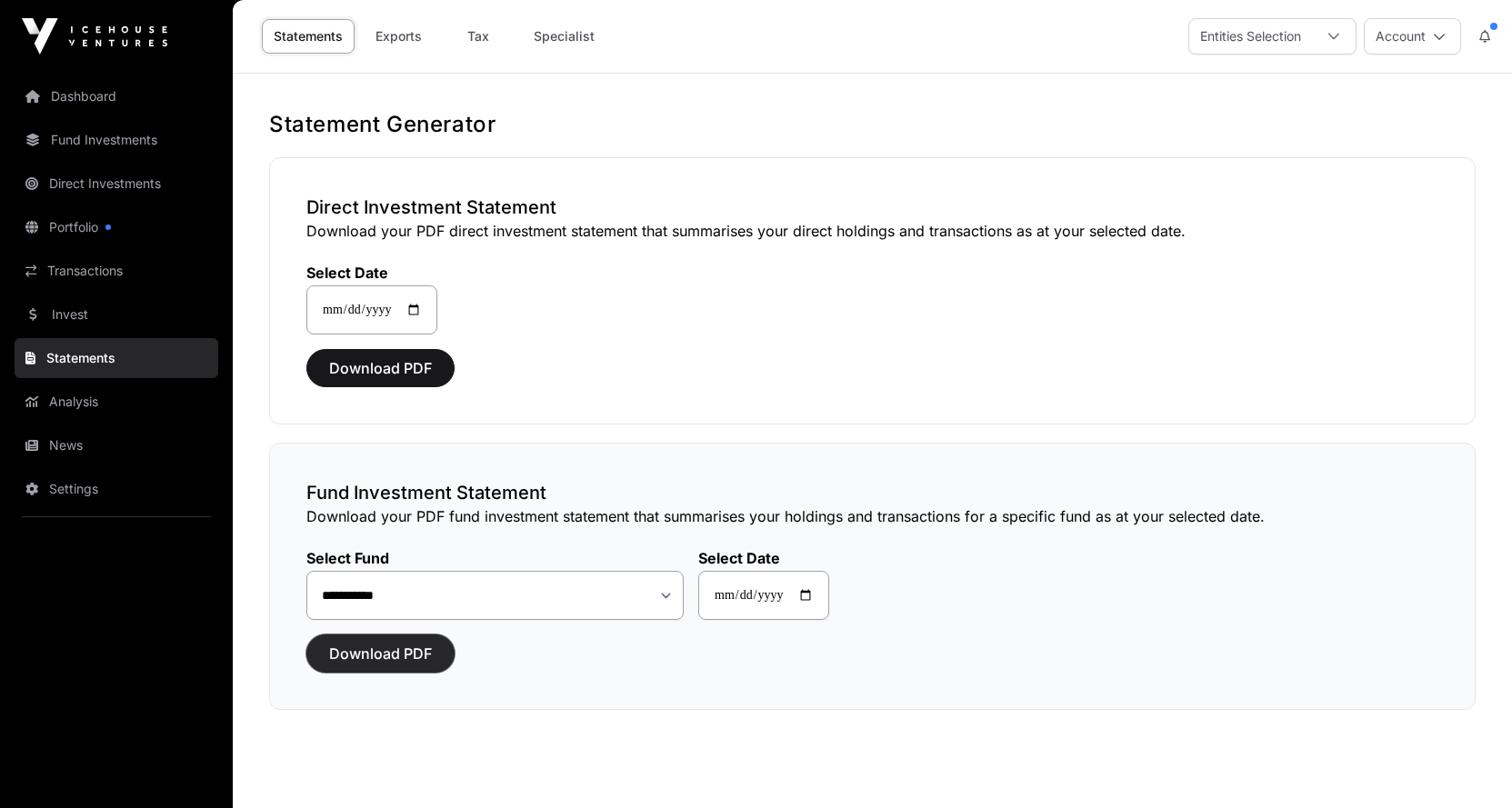 click on "Download PDF" 